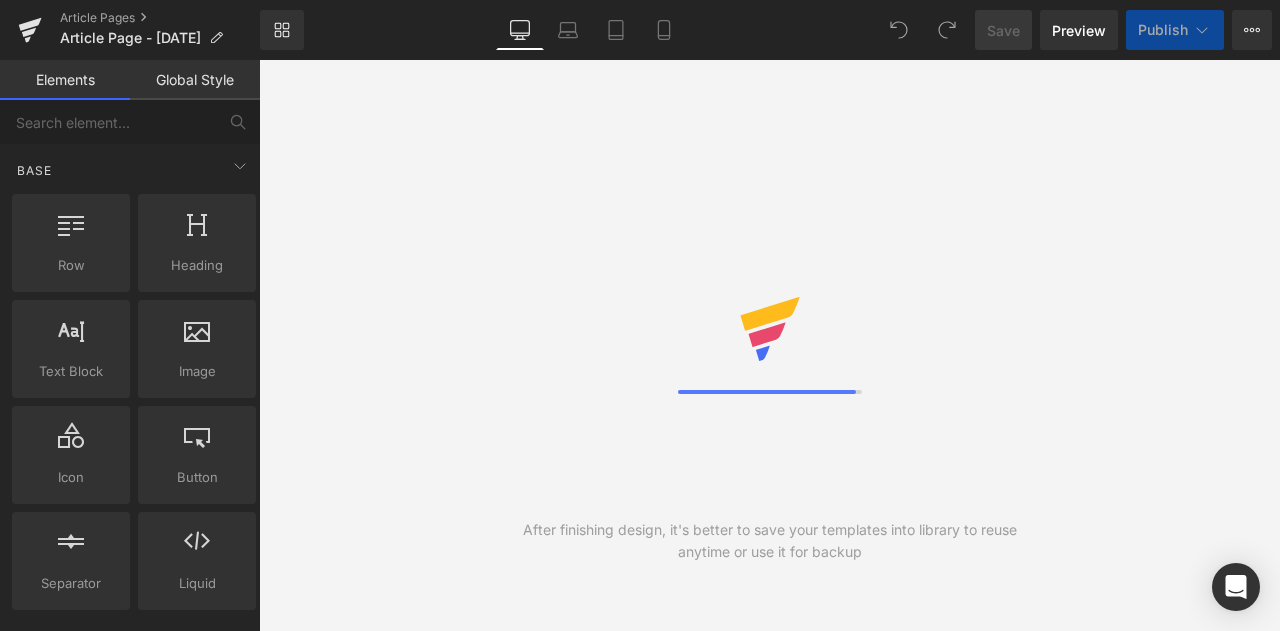 scroll, scrollTop: 0, scrollLeft: 0, axis: both 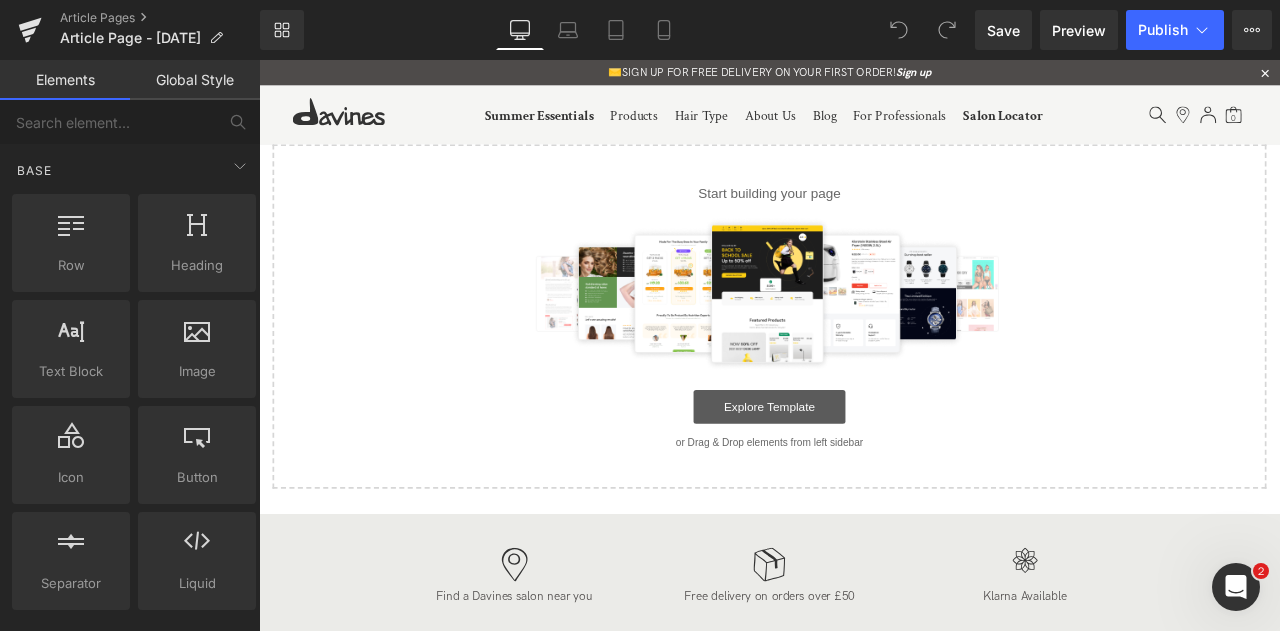 click on "Explore Template" at bounding box center [864, 471] 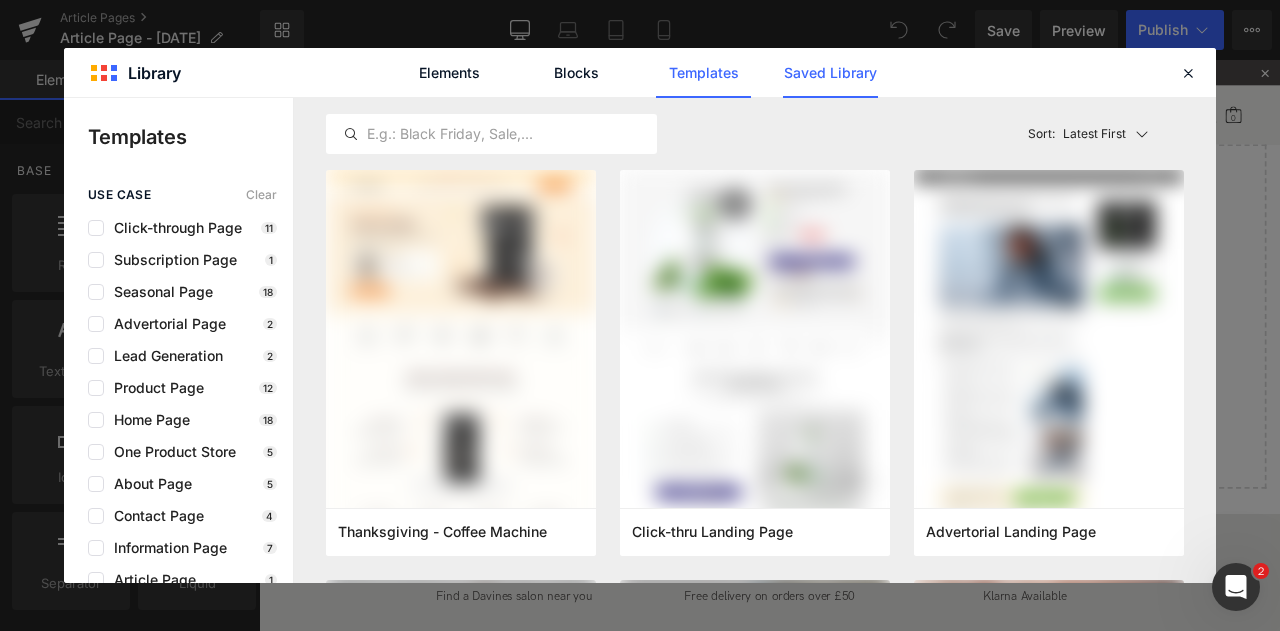 click on "Saved Library" 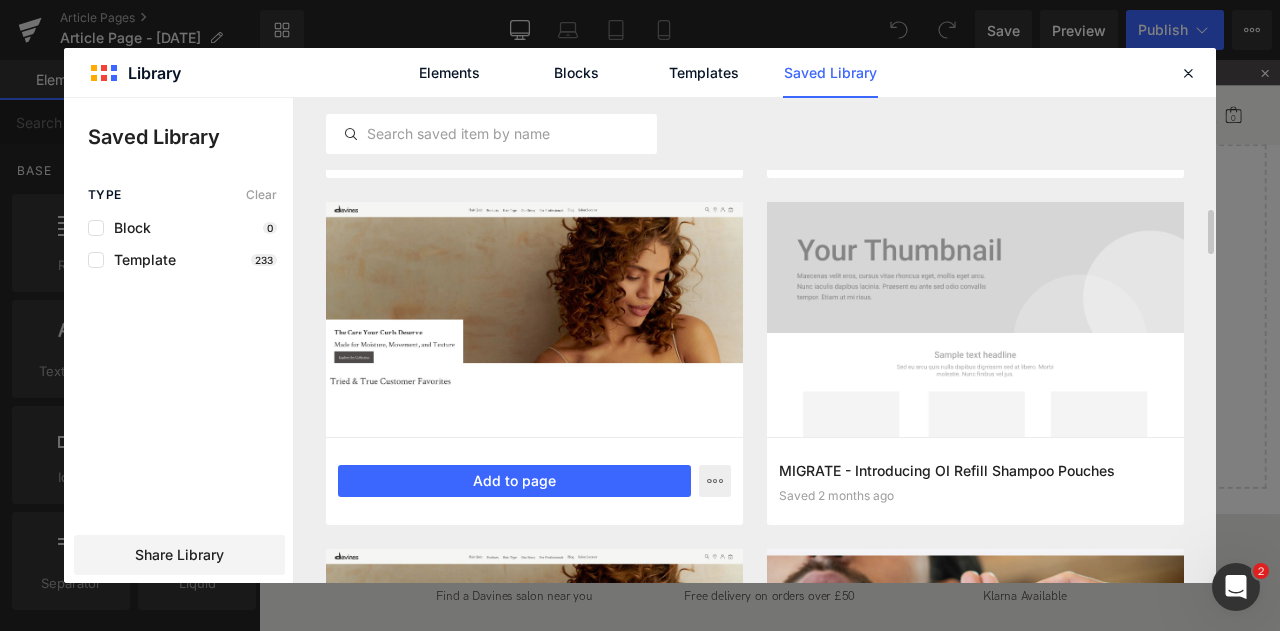 scroll, scrollTop: 1343, scrollLeft: 0, axis: vertical 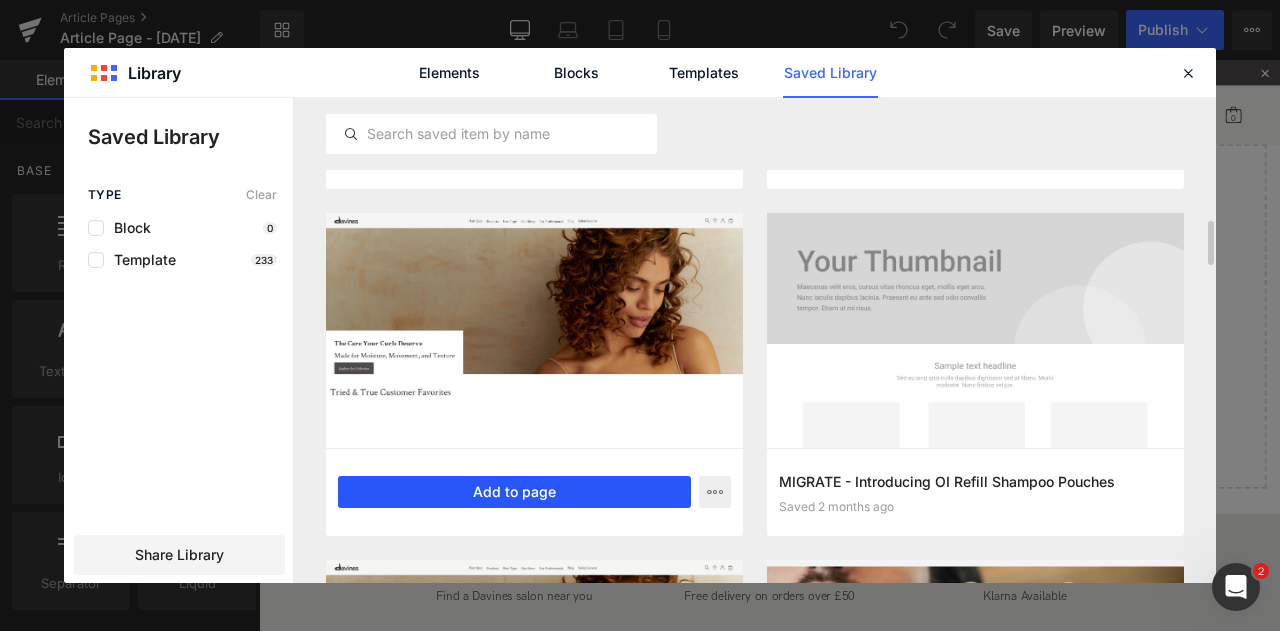 click on "Add to page" at bounding box center [514, 492] 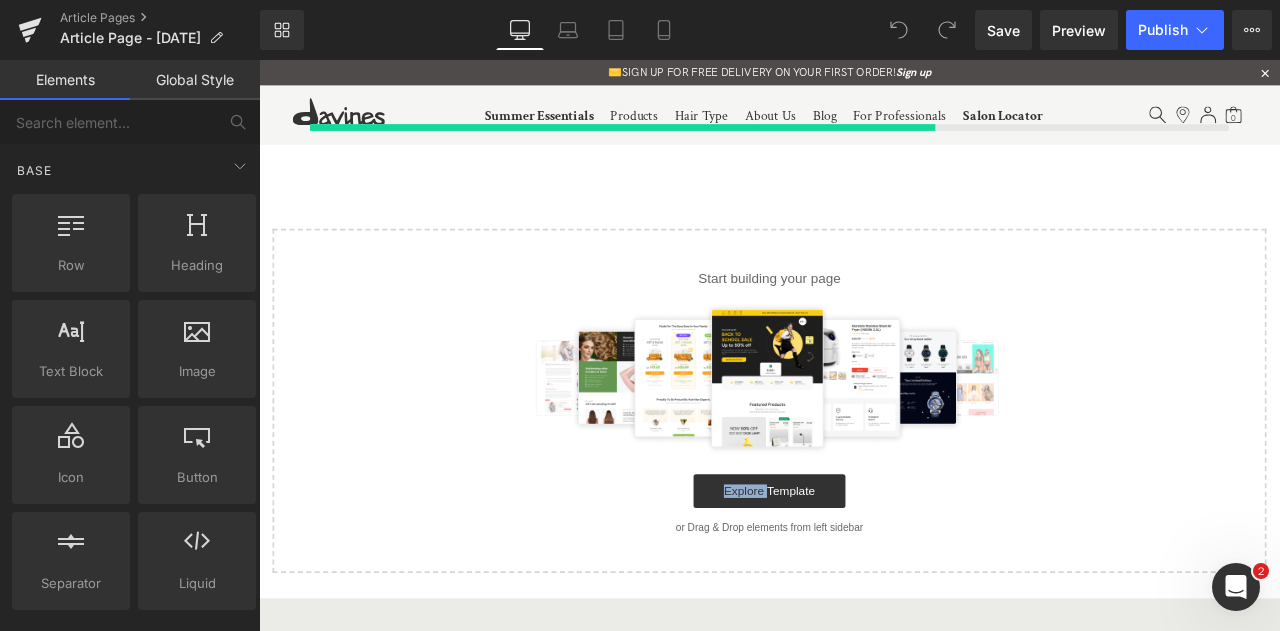 click on "Explore Template" at bounding box center (864, 571) 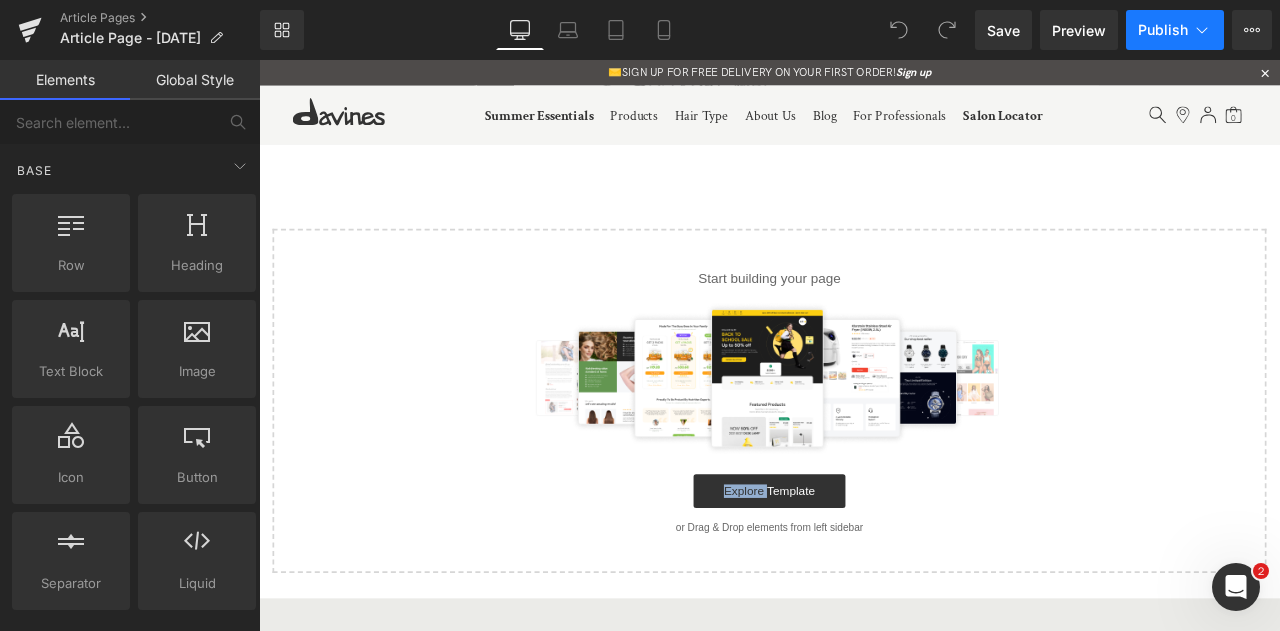 click 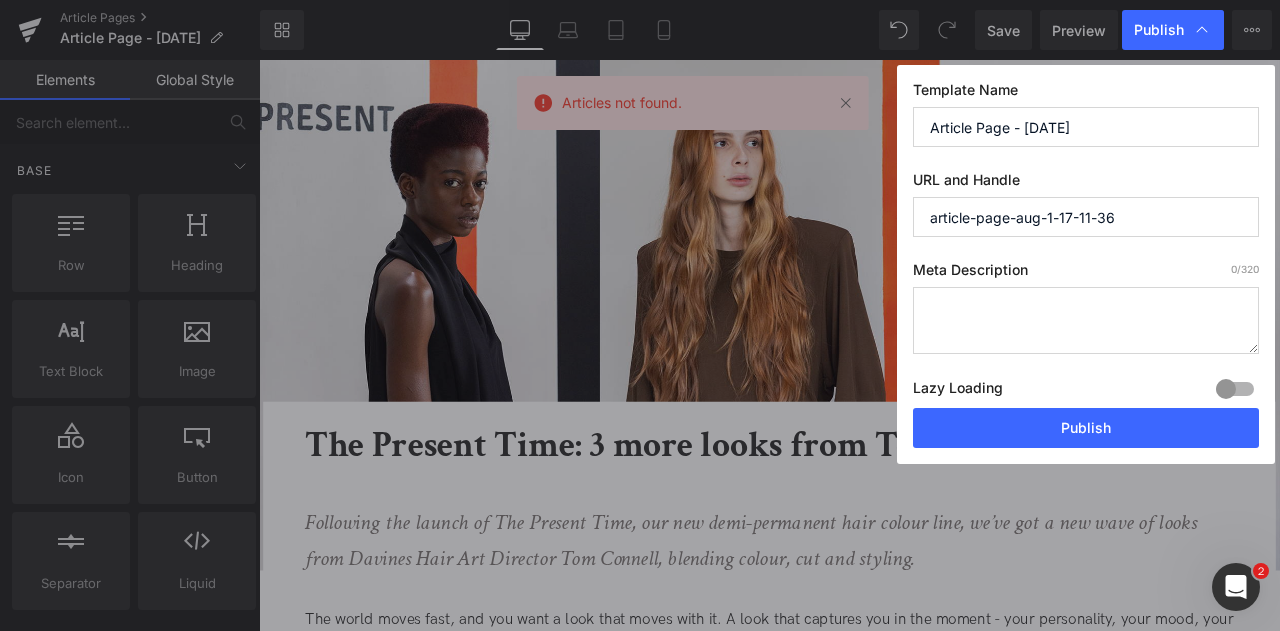 drag, startPoint x: 1118, startPoint y: 119, endPoint x: 883, endPoint y: 117, distance: 235.00851 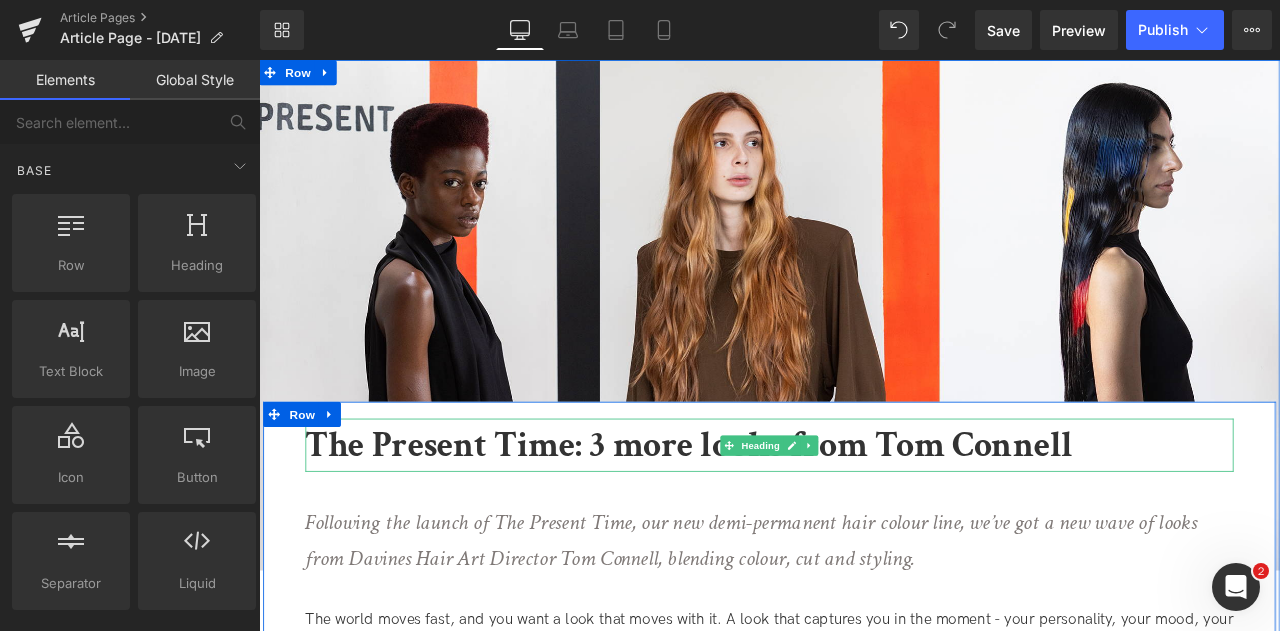 click on "The Present Time: 3 more looks from Tom Connell" at bounding box center [769, 516] 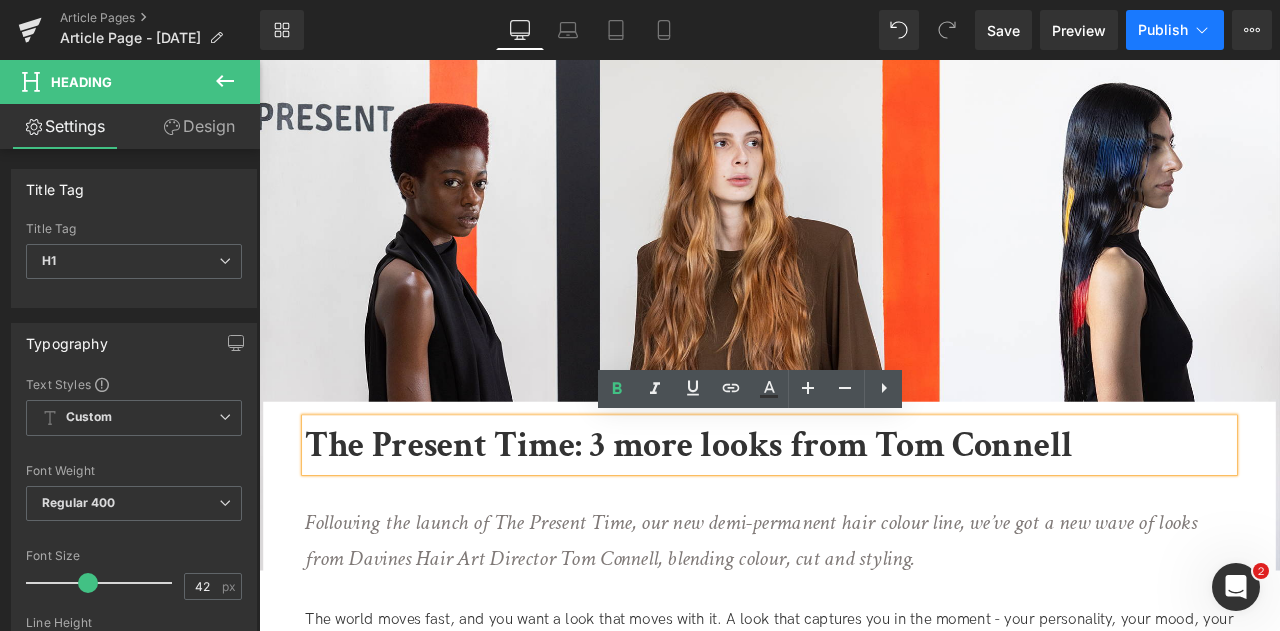 click on "Publish" at bounding box center [1163, 30] 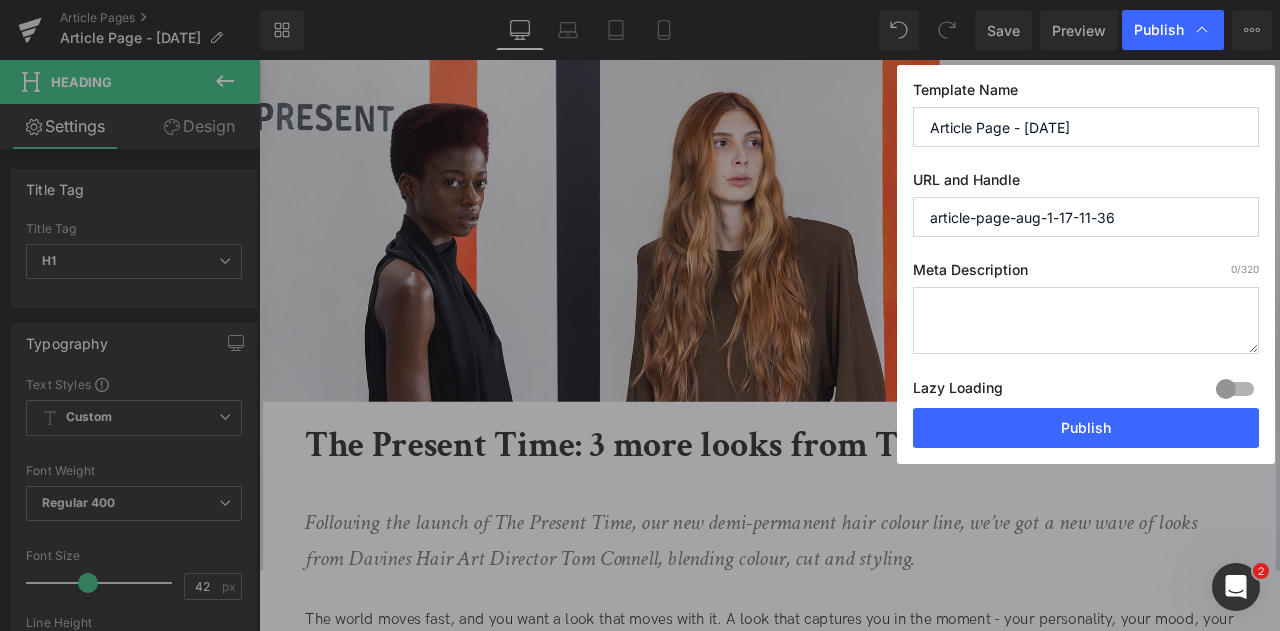 drag, startPoint x: 1169, startPoint y: 141, endPoint x: 832, endPoint y: 120, distance: 337.65366 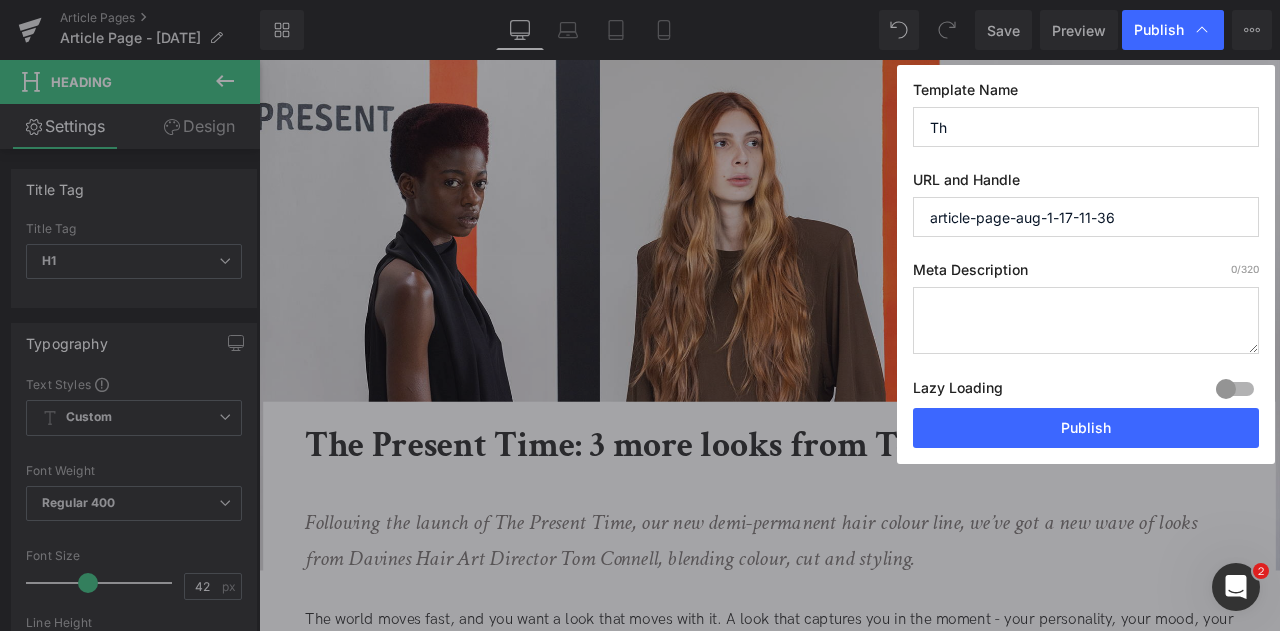 type on "T" 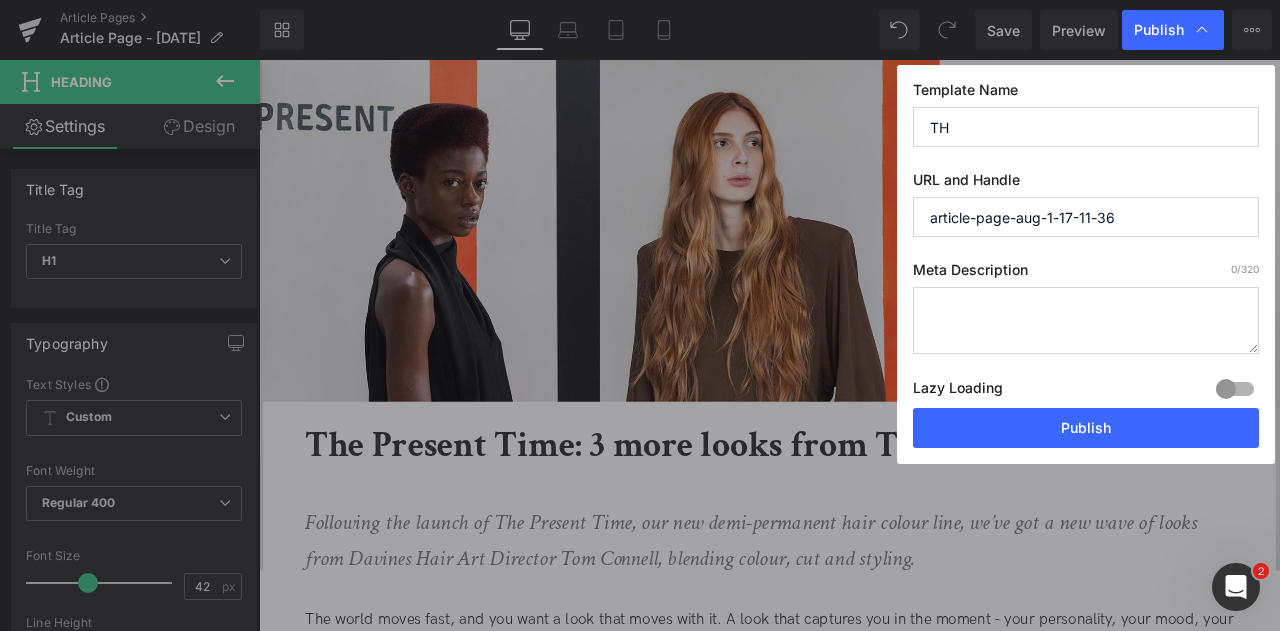type on "T" 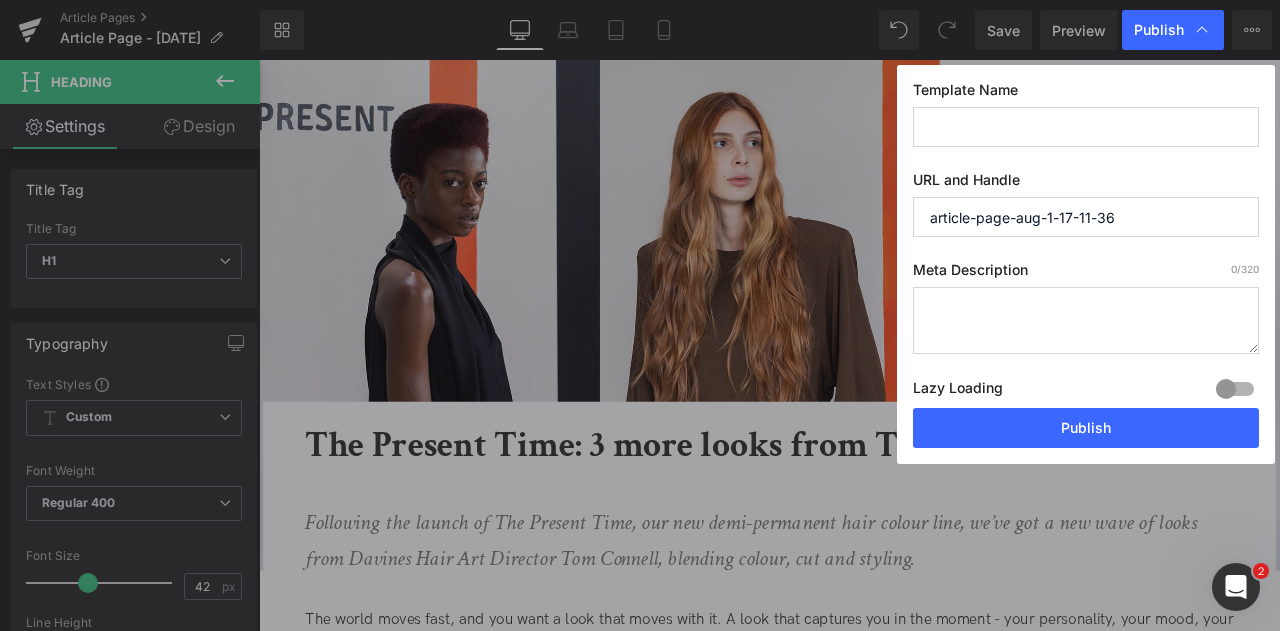 type on "T" 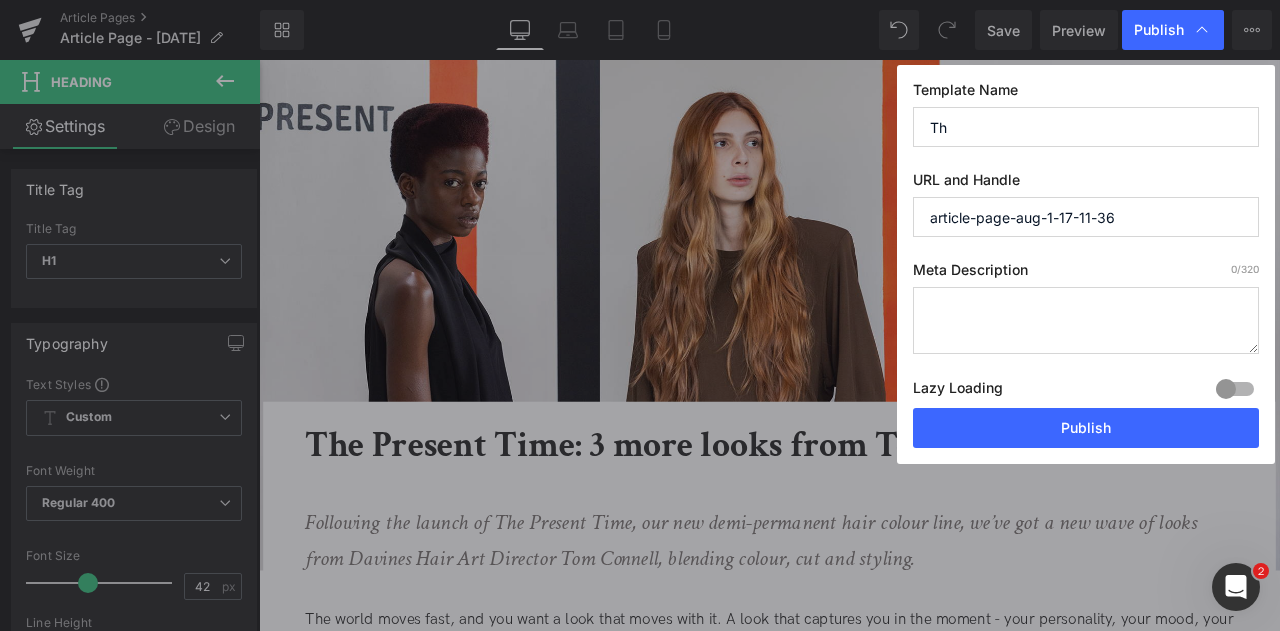 type on "T" 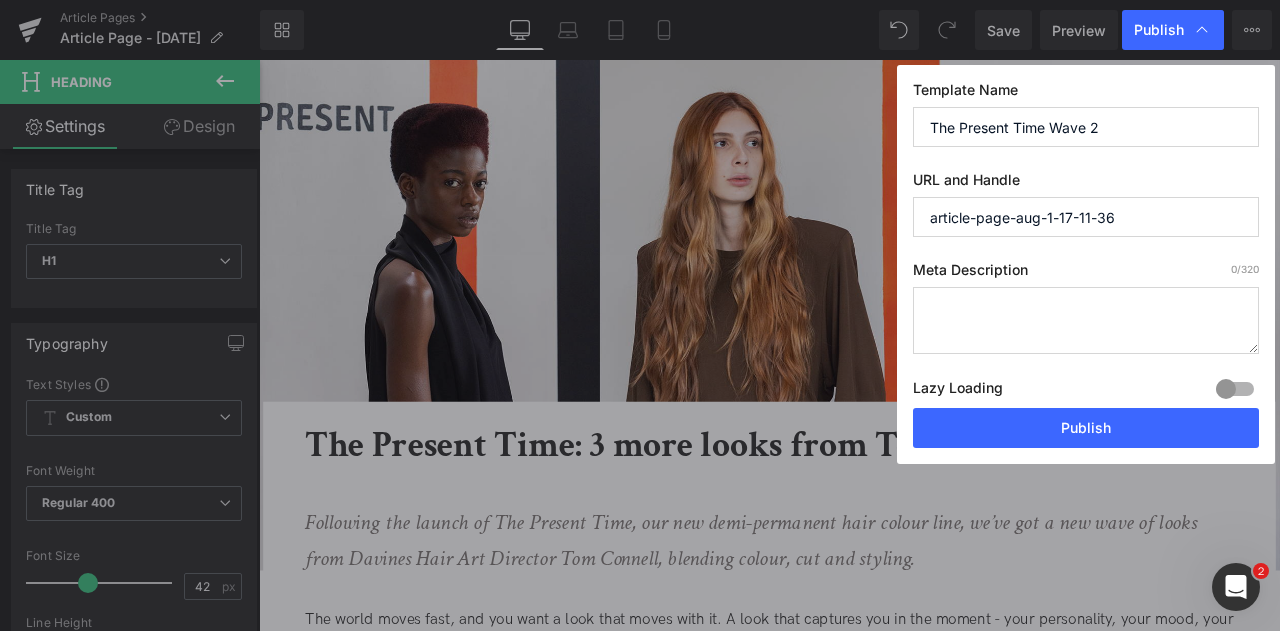 type on "The Present Time Wave 2" 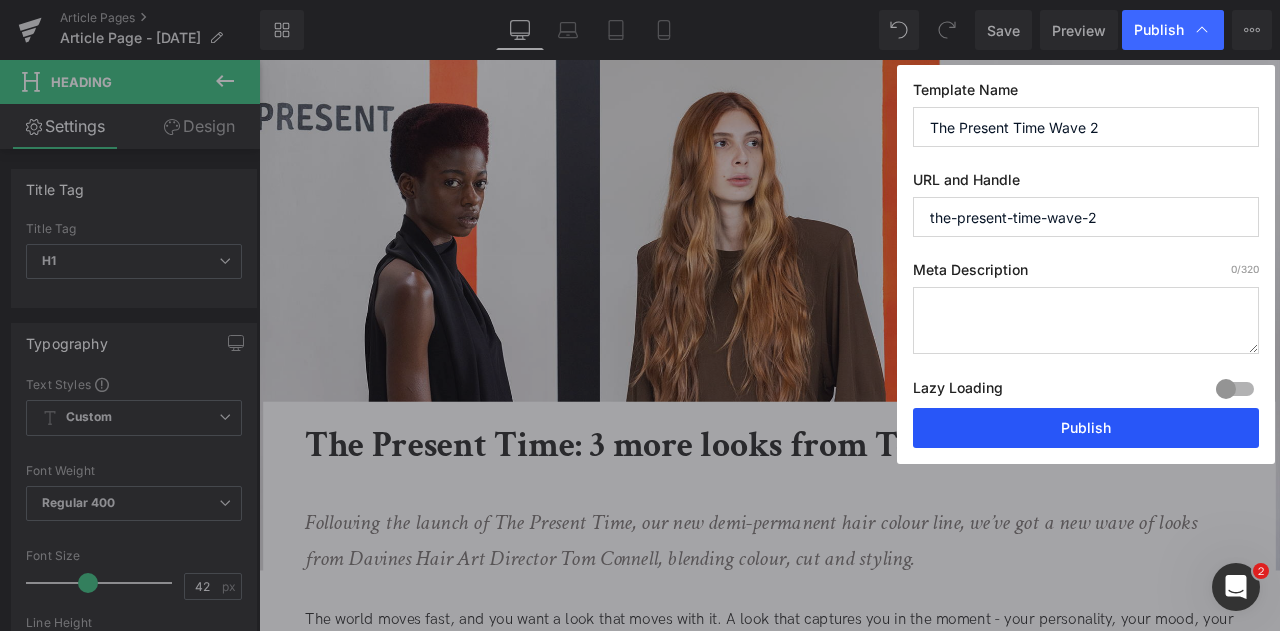 type on "the-present-time-wave-2" 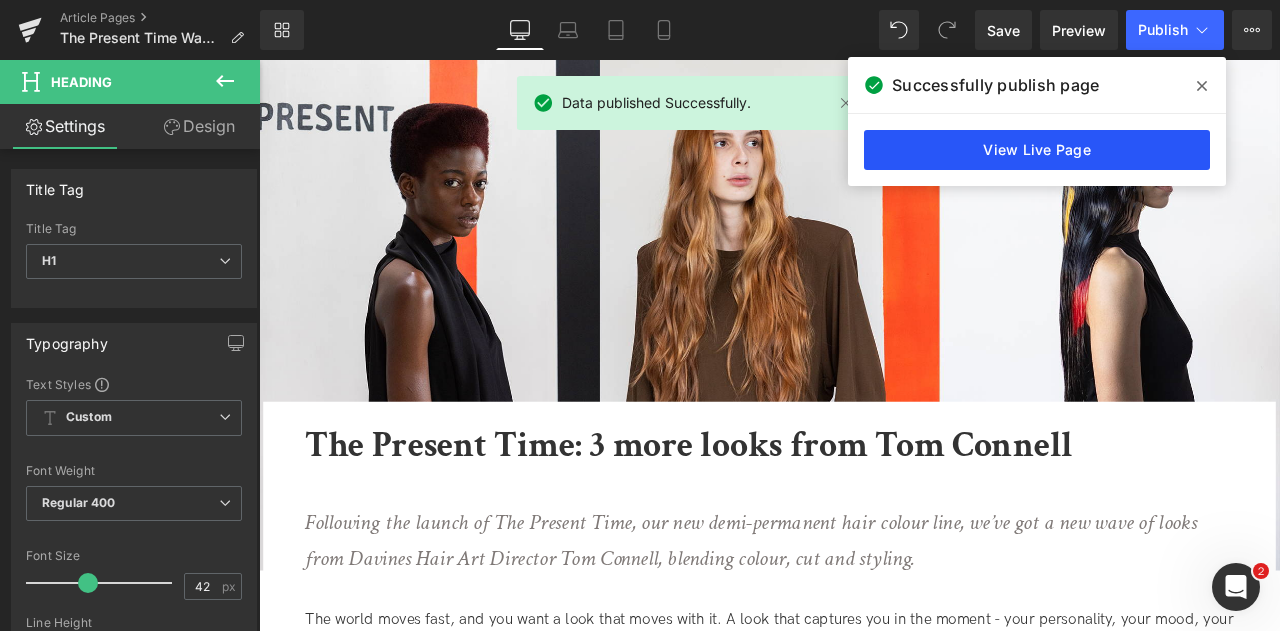 click on "View Live Page" at bounding box center [1037, 150] 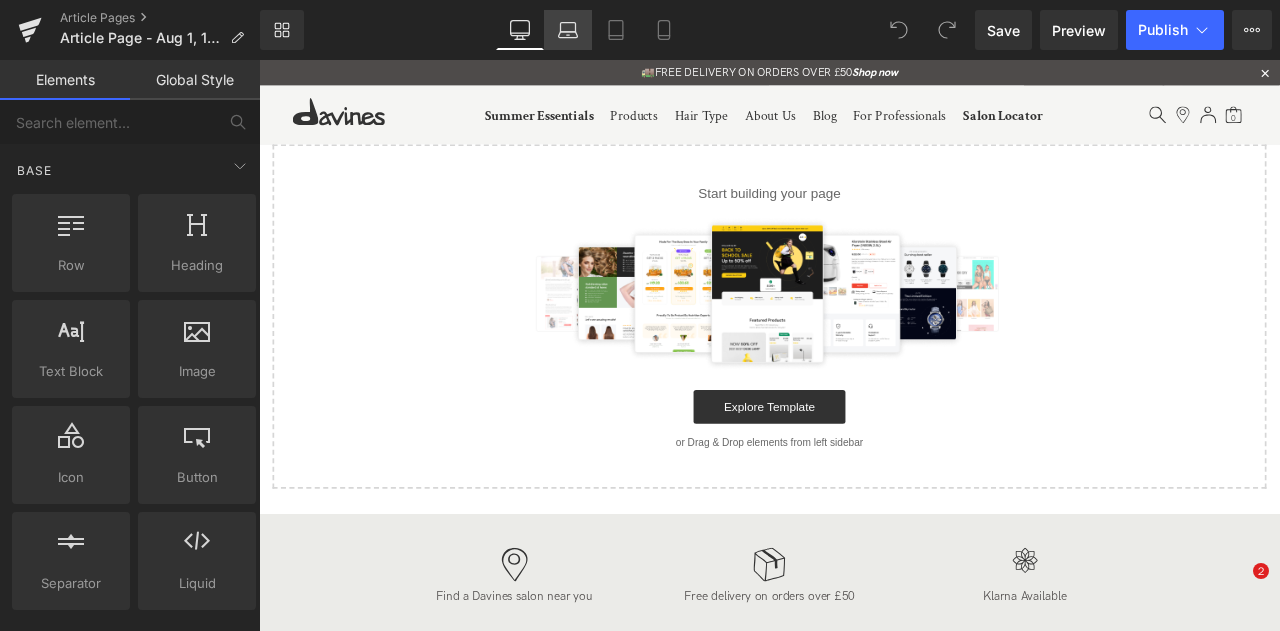 scroll, scrollTop: 0, scrollLeft: 0, axis: both 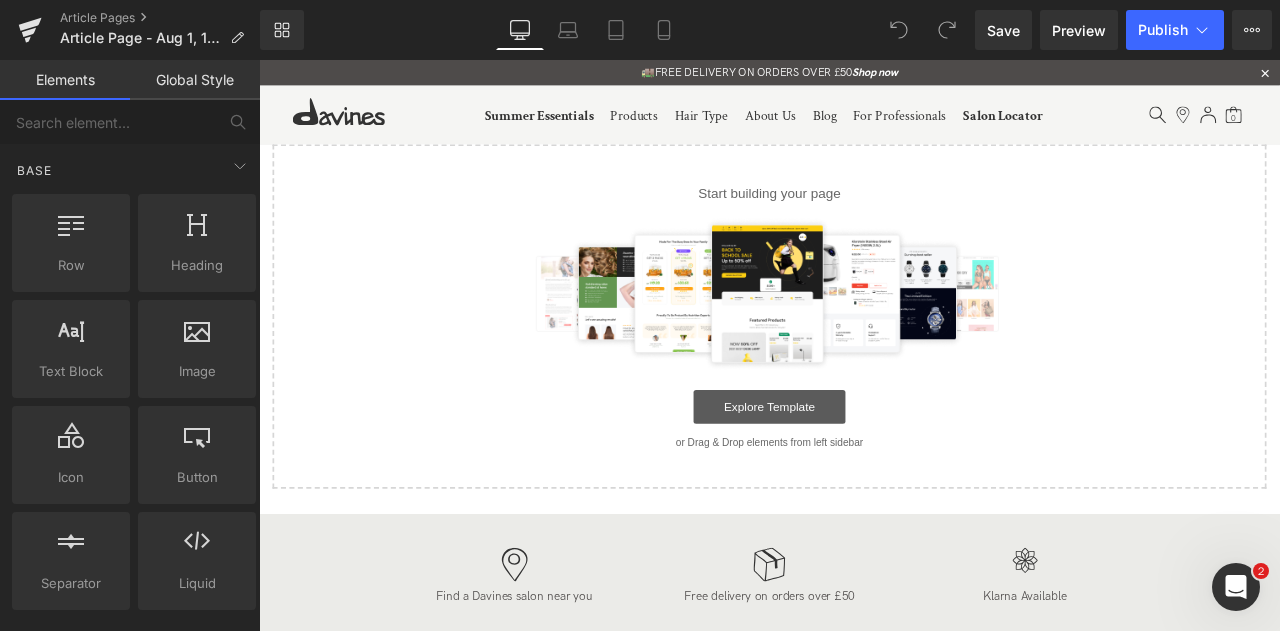 click on "Explore Template" at bounding box center [864, 471] 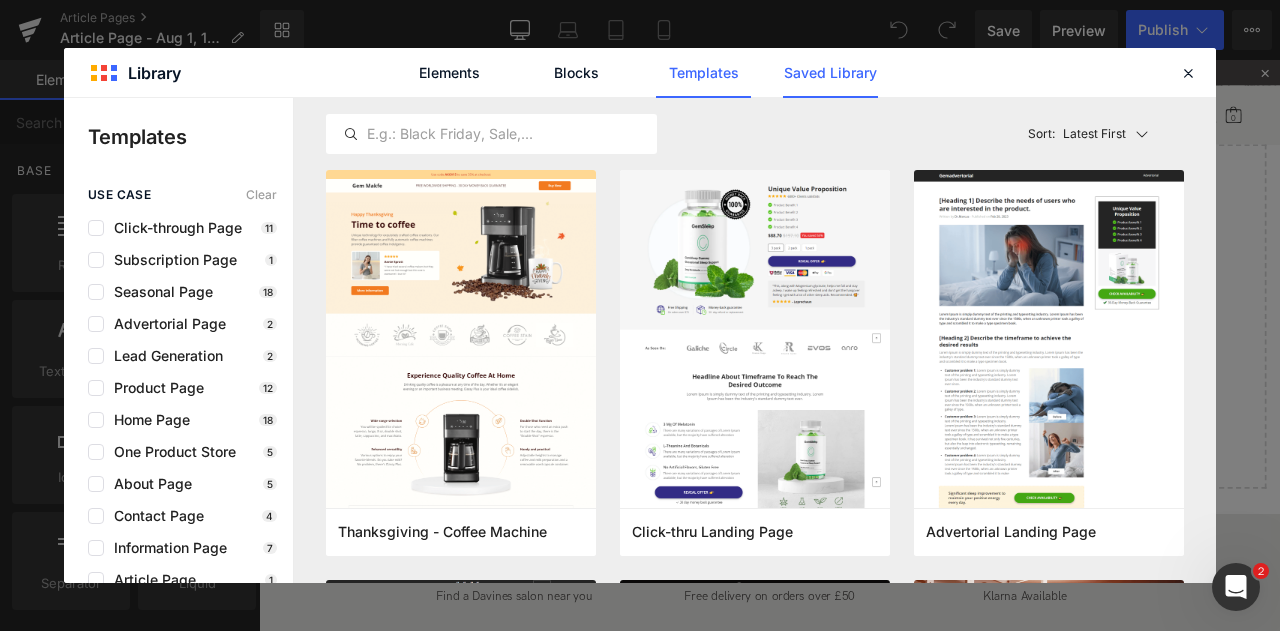 click on "Saved Library" 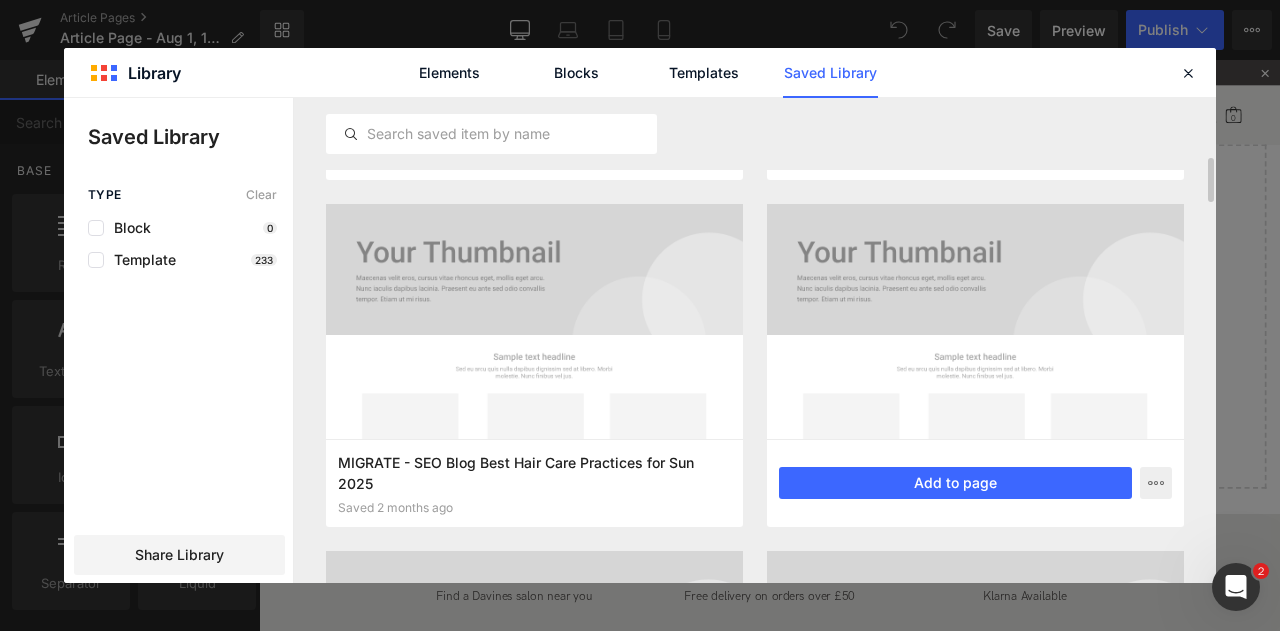 scroll, scrollTop: 660, scrollLeft: 0, axis: vertical 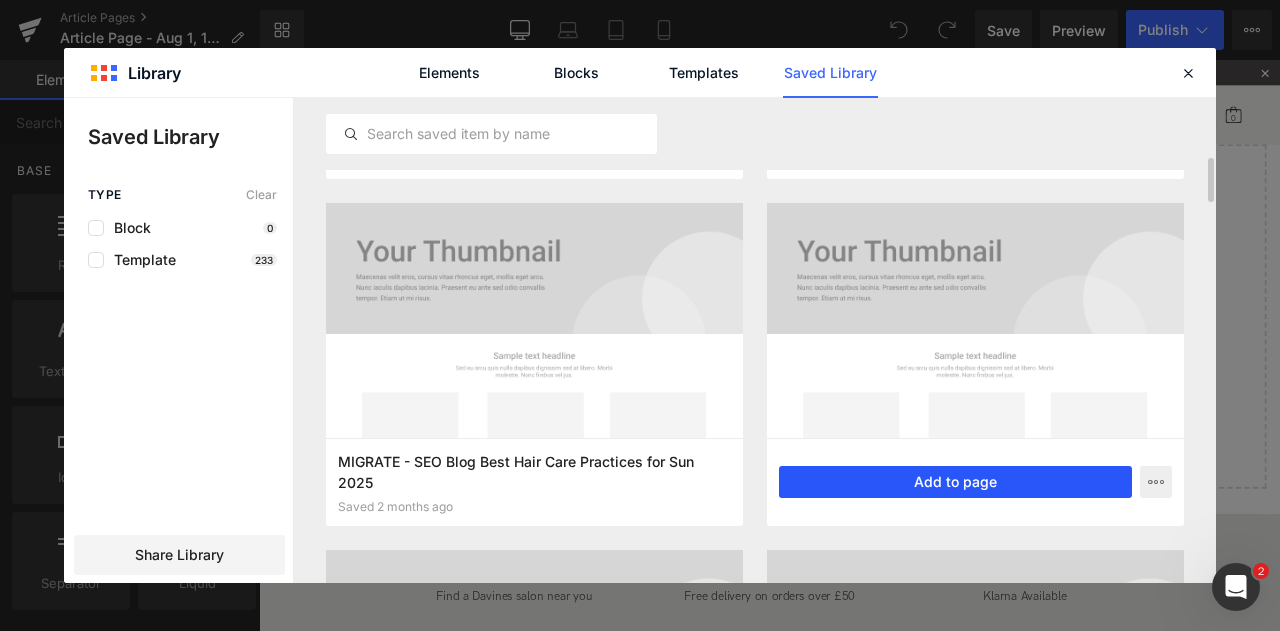 click on "Add to page" at bounding box center (955, 482) 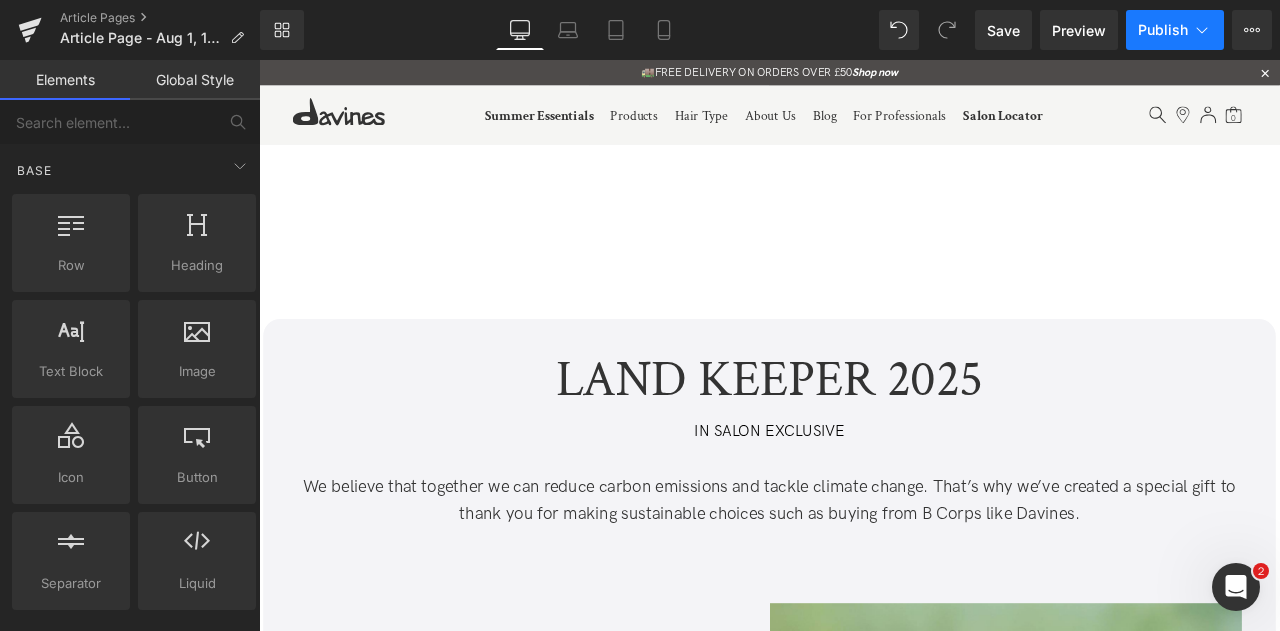 click on "Publish" at bounding box center (1163, 30) 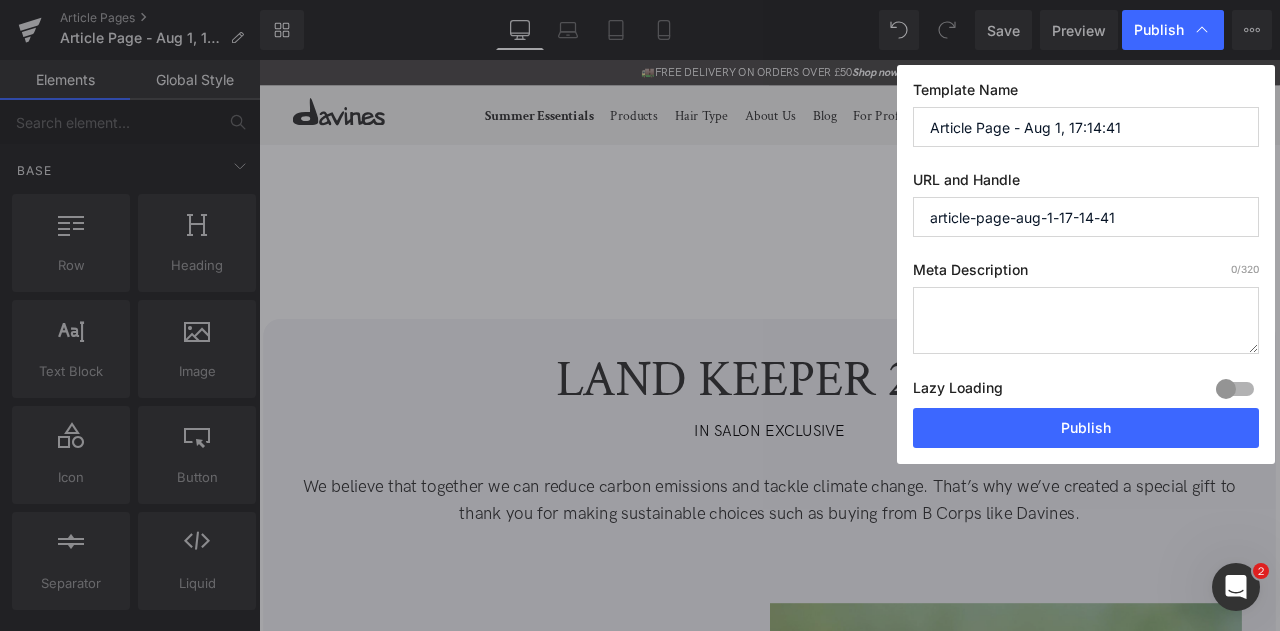 drag, startPoint x: 1148, startPoint y: 119, endPoint x: 758, endPoint y: 71, distance: 392.94275 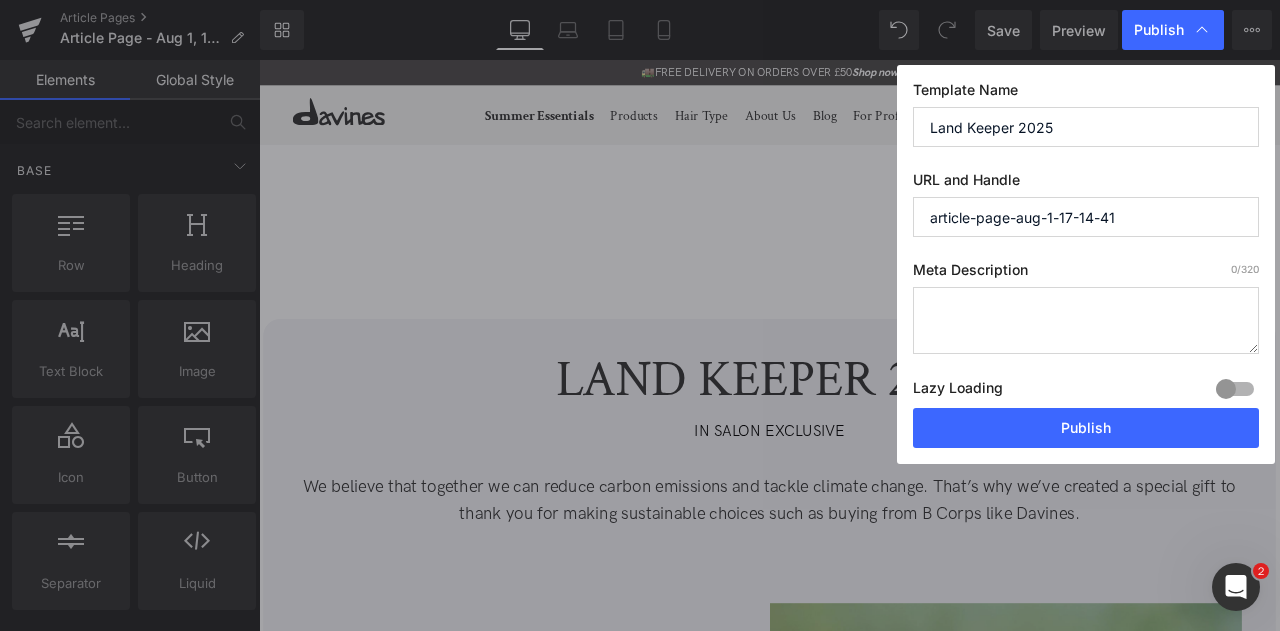 type on "Land Keeper 2025" 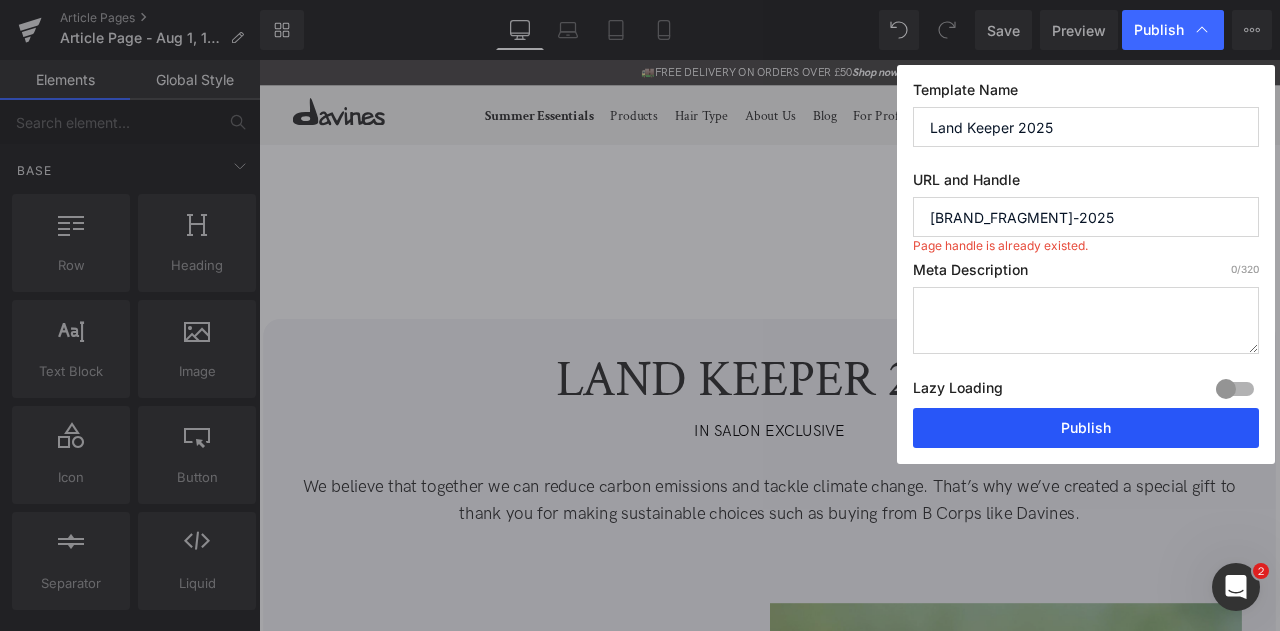 type on "[BRAND_FRAGMENT]-2025" 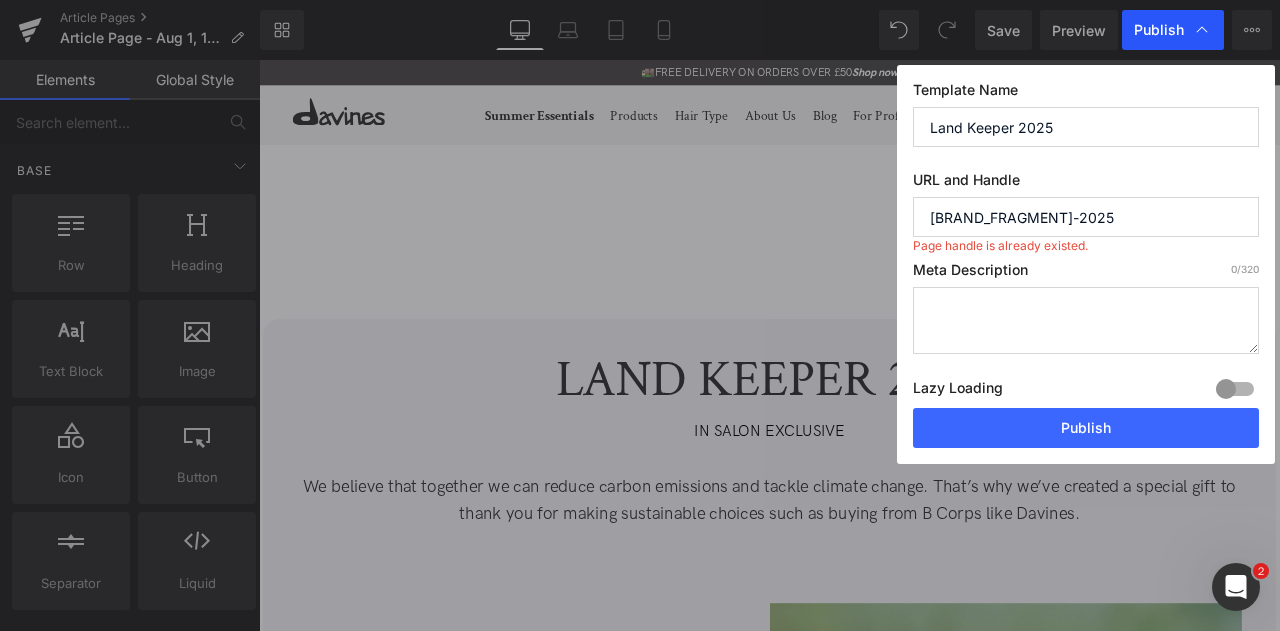 click on "Publish" at bounding box center (1159, 30) 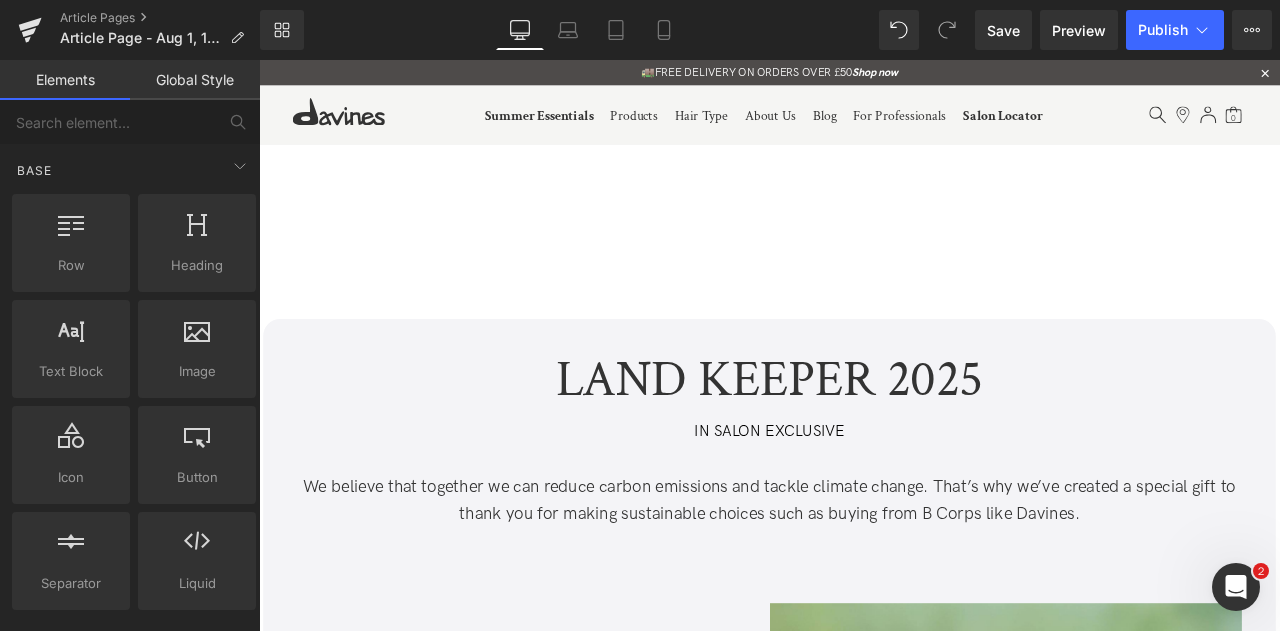 click on "Publish" at bounding box center (1163, 30) 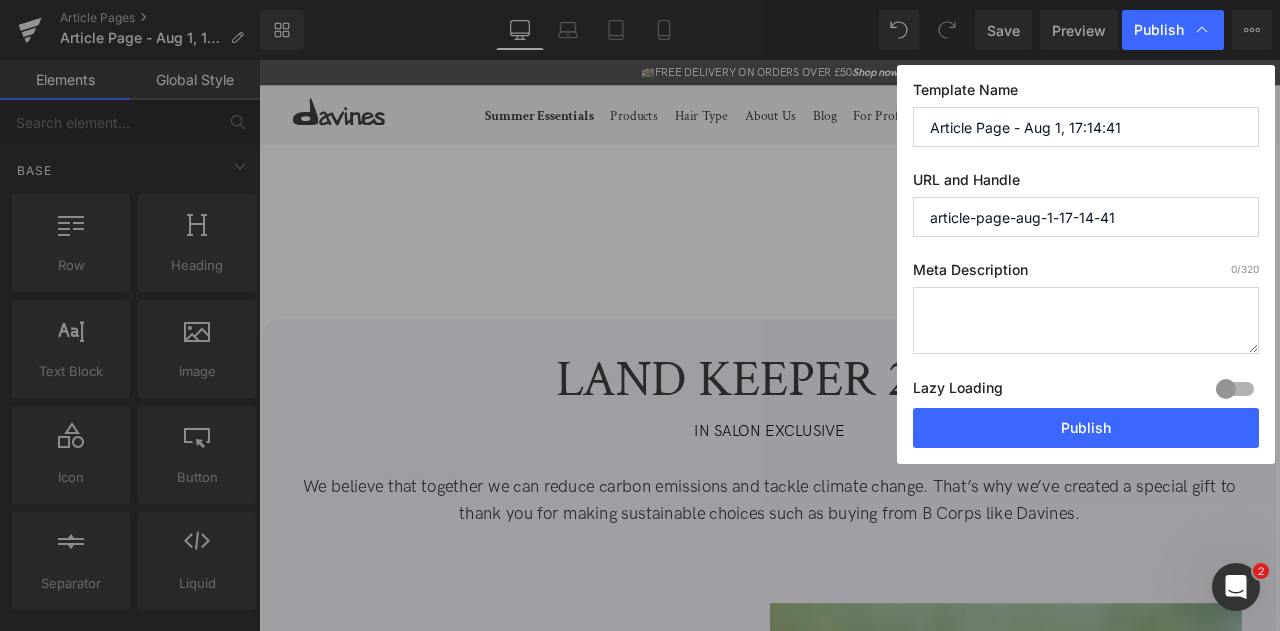 drag, startPoint x: 1161, startPoint y: 135, endPoint x: 812, endPoint y: 117, distance: 349.46387 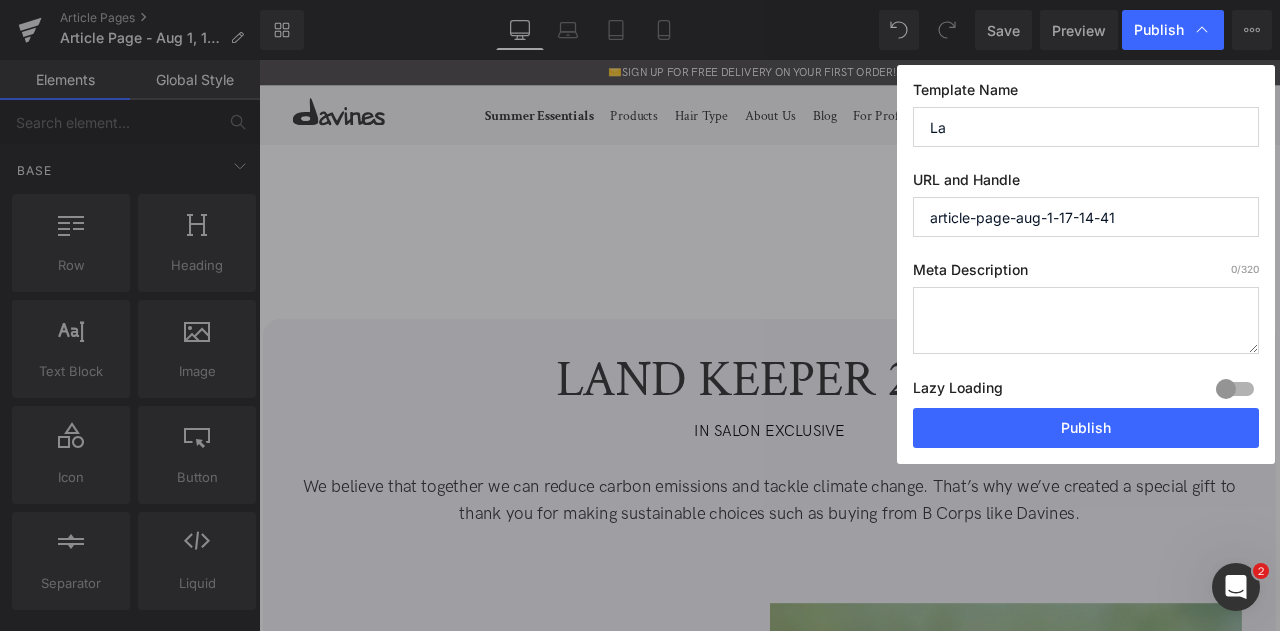 type on "L" 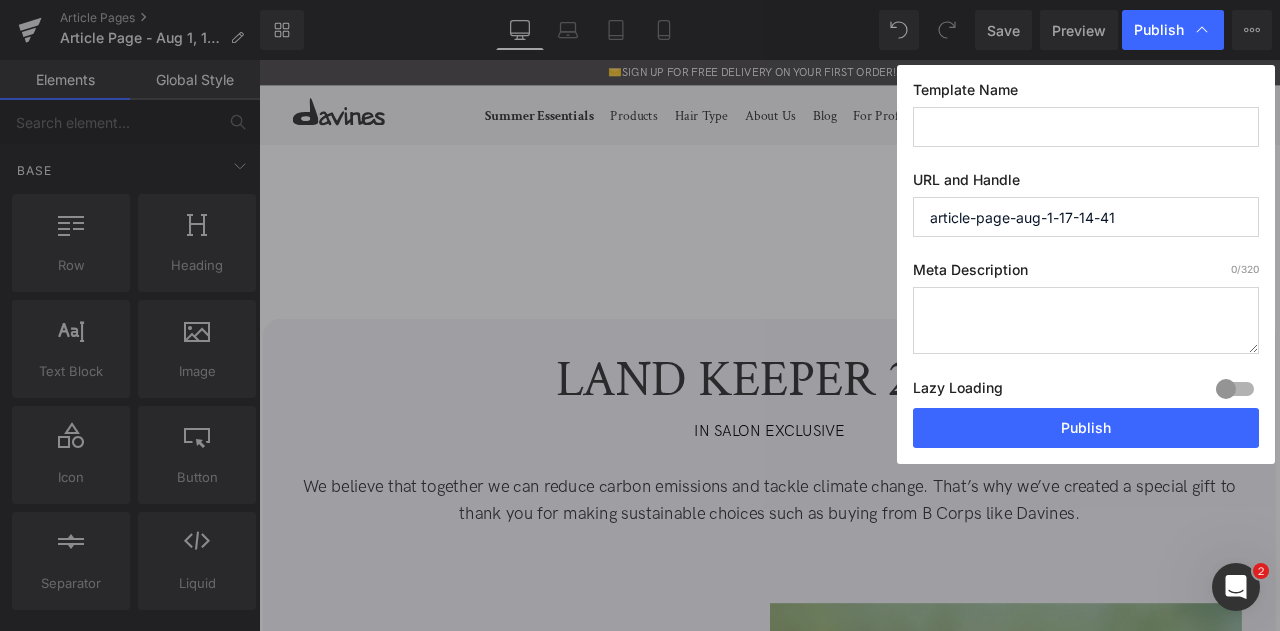 type on "L" 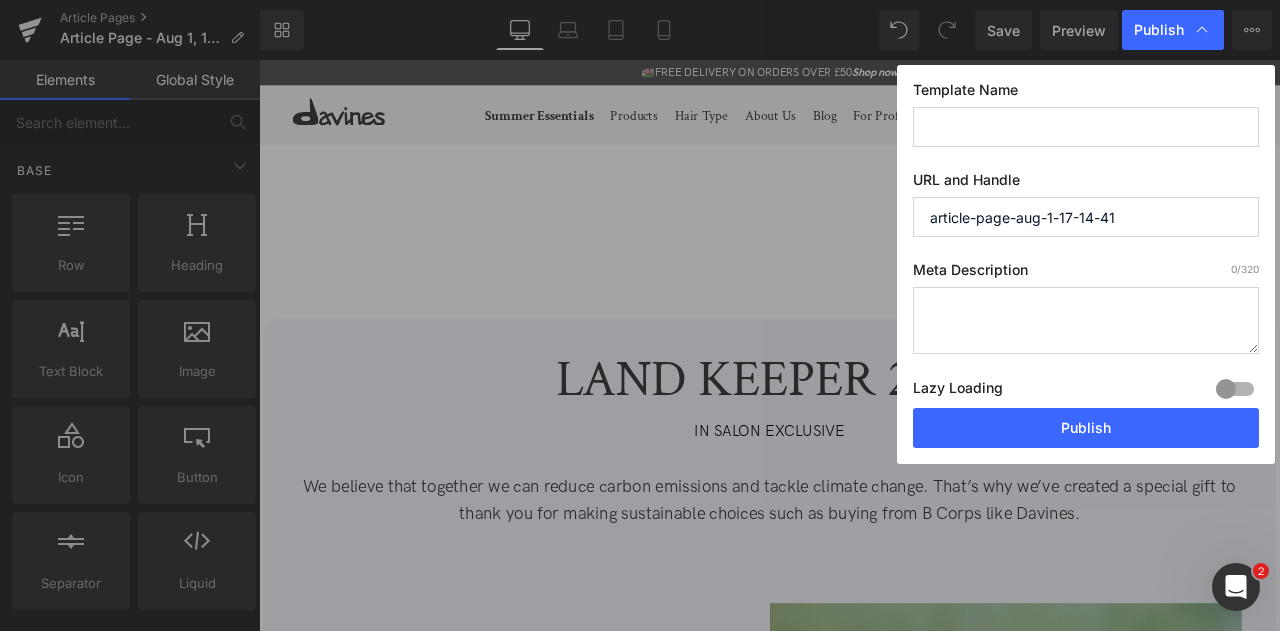 type on "L" 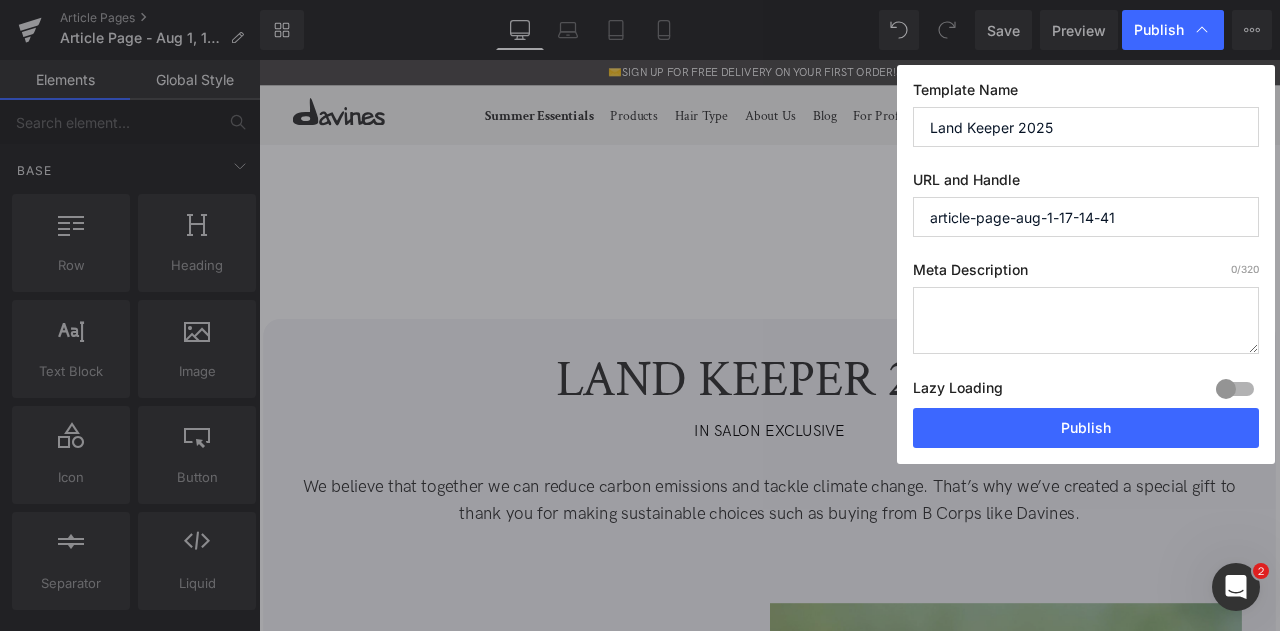 type on "Land Keeper 2025" 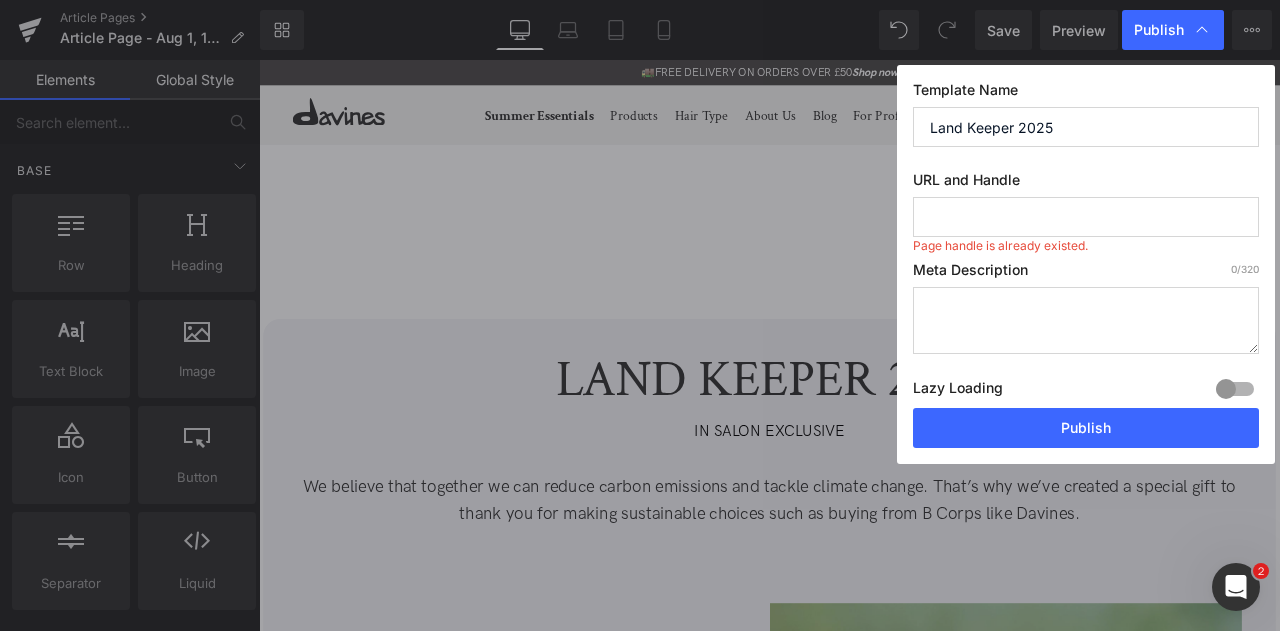 type on "l" 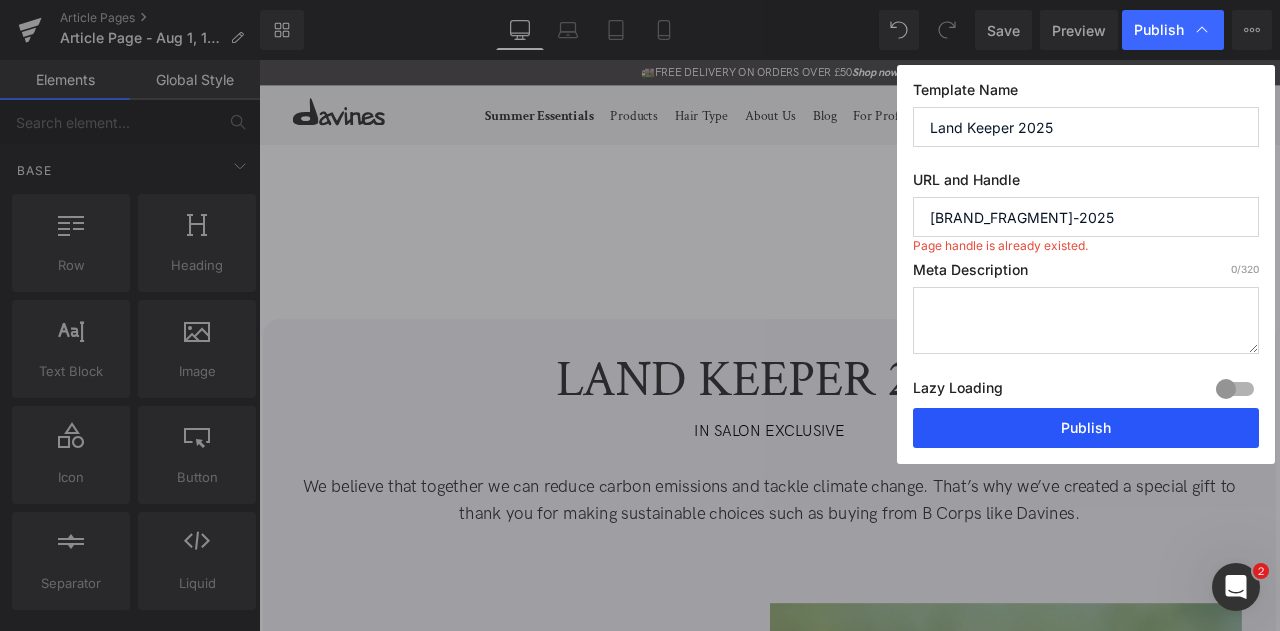 click on "Publish" at bounding box center [1086, 428] 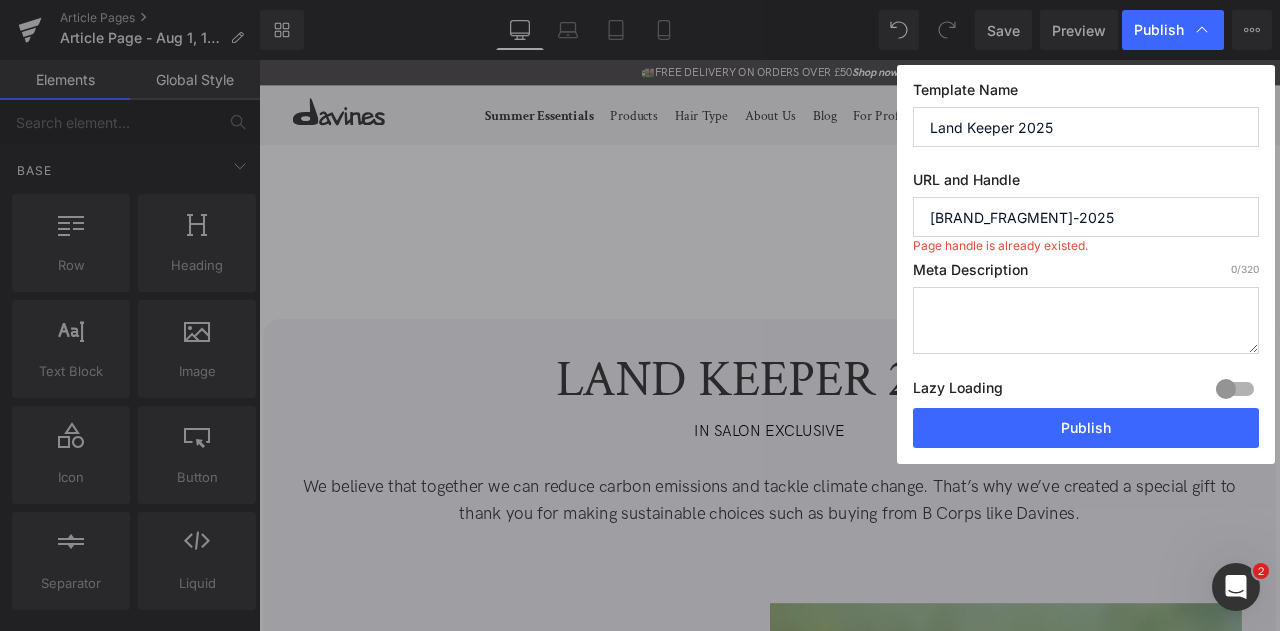 click on "[BRAND_FRAGMENT]-2025" at bounding box center (1086, 217) 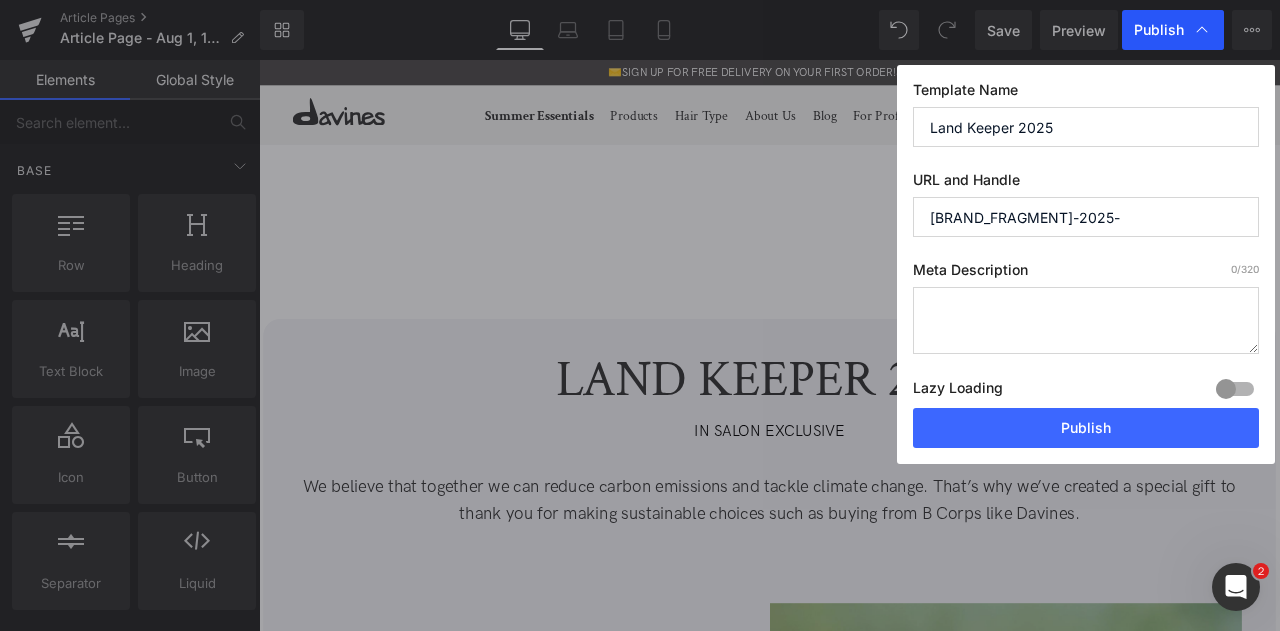 type on "[BRAND_FRAGMENT]-2025-" 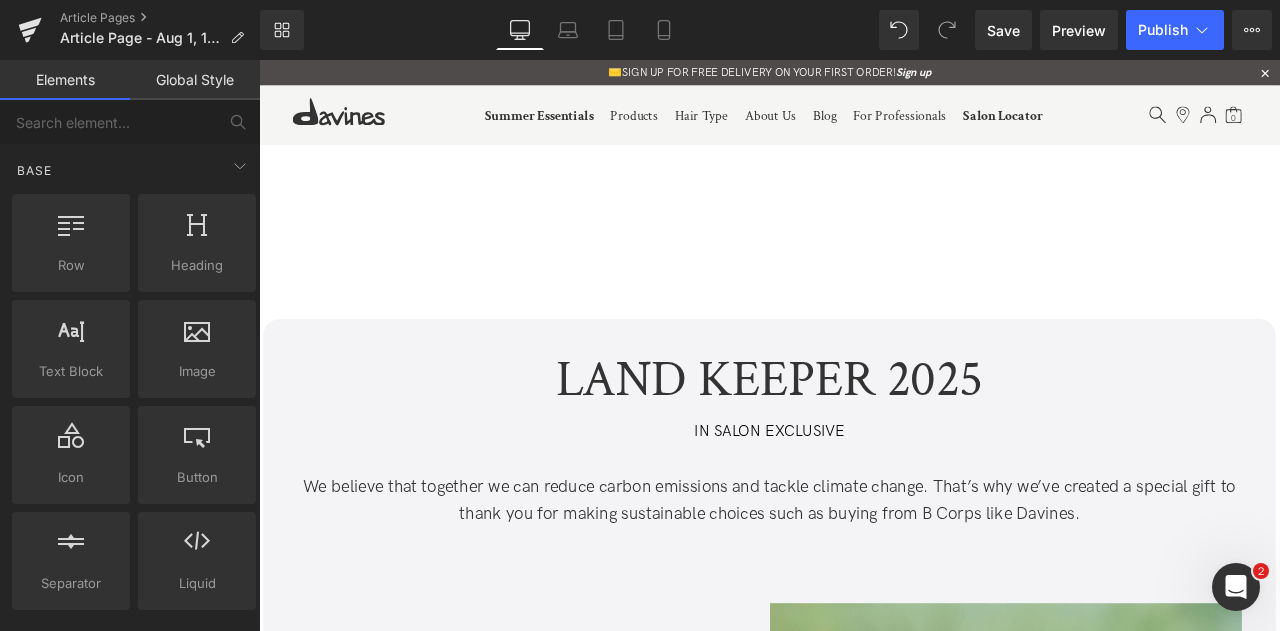 click on "Publish" at bounding box center (1175, 30) 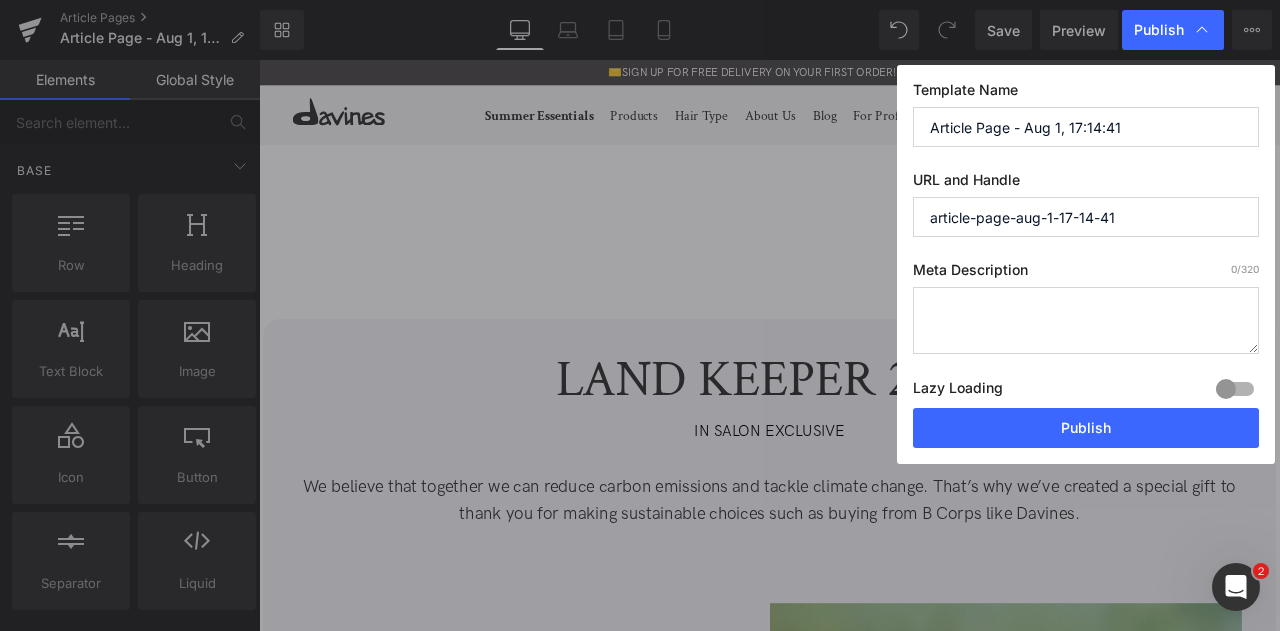 drag, startPoint x: 1158, startPoint y: 118, endPoint x: 822, endPoint y: 79, distance: 338.25583 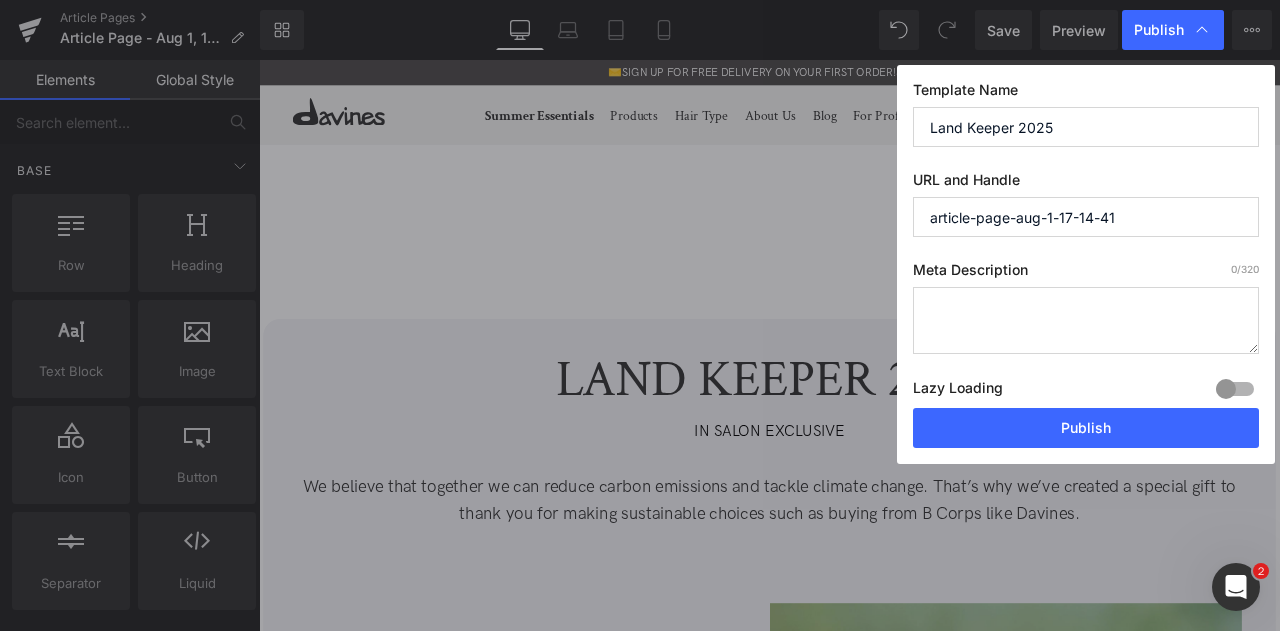 type on "Land Keeper 2025" 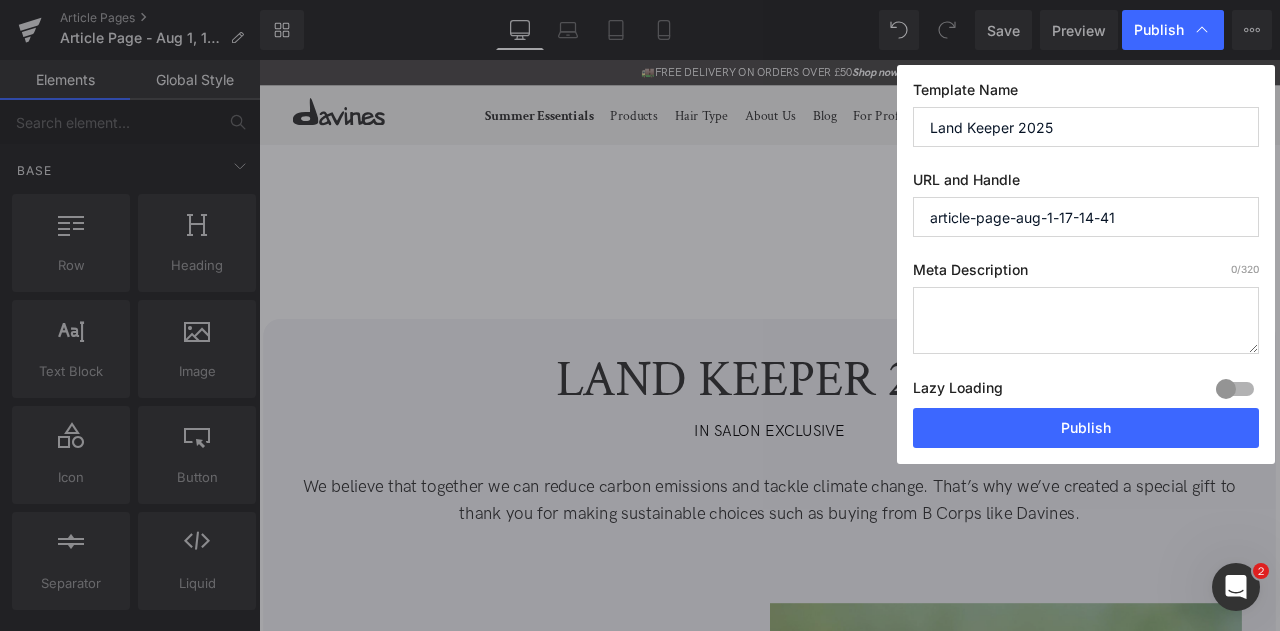 drag, startPoint x: 1078, startPoint y: 128, endPoint x: 596, endPoint y: 148, distance: 482.41476 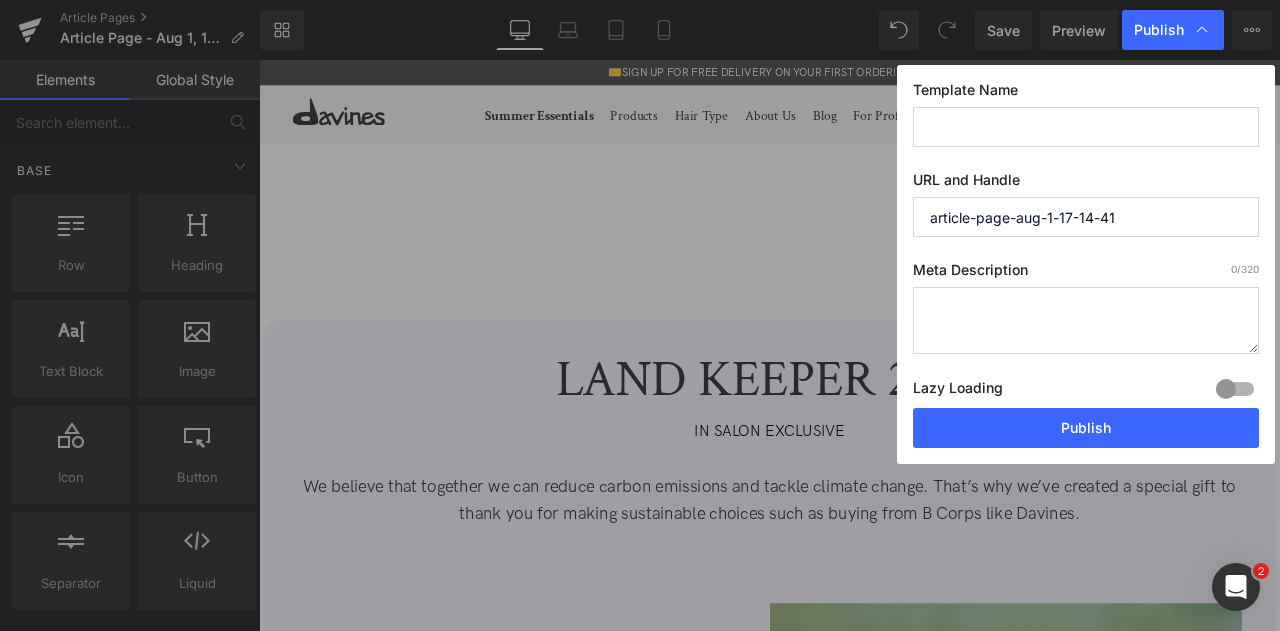 type 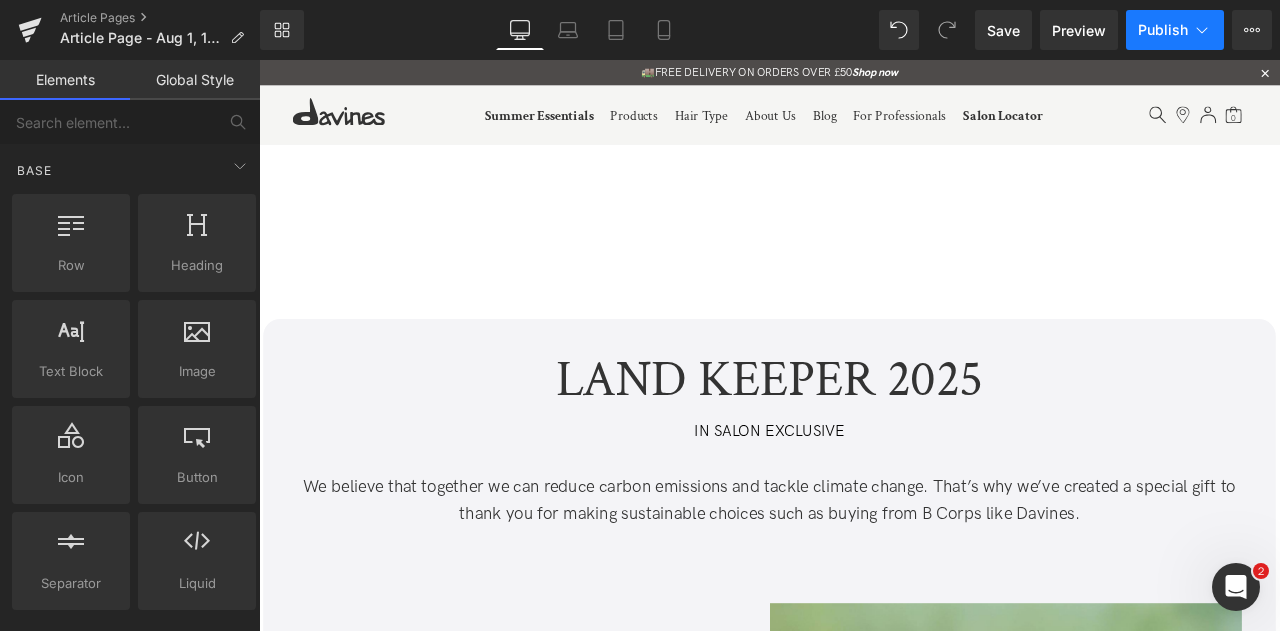 click 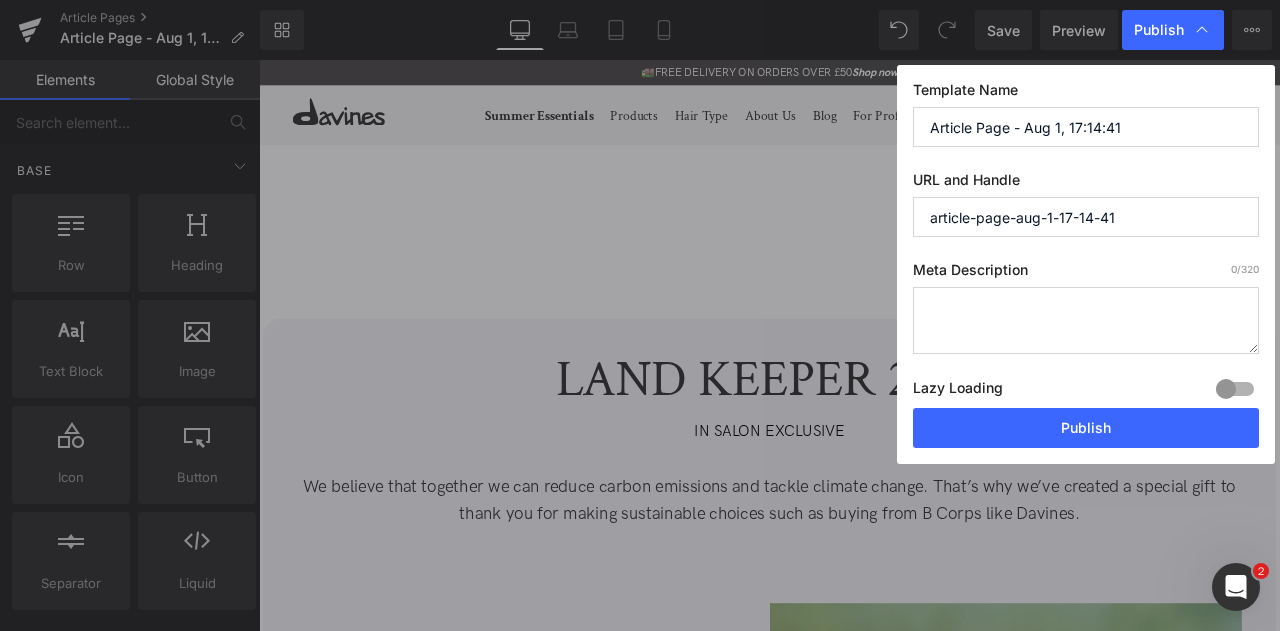 drag, startPoint x: 1187, startPoint y: 119, endPoint x: 700, endPoint y: 17, distance: 497.56708 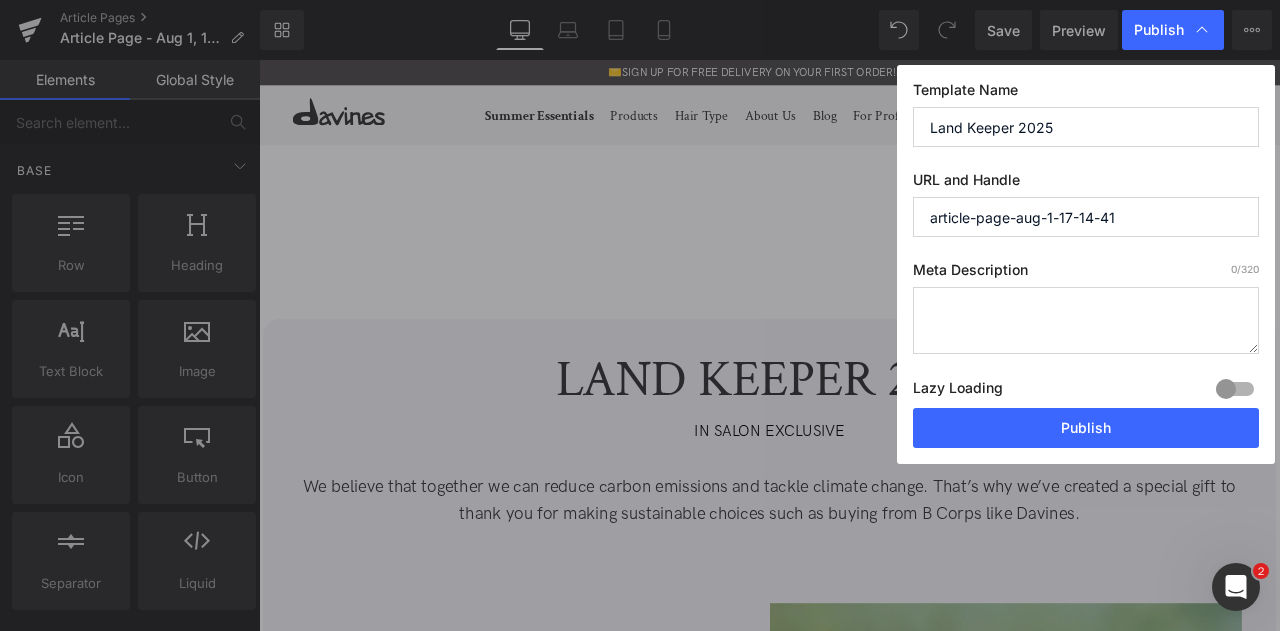 type on "Land Keeper 2025" 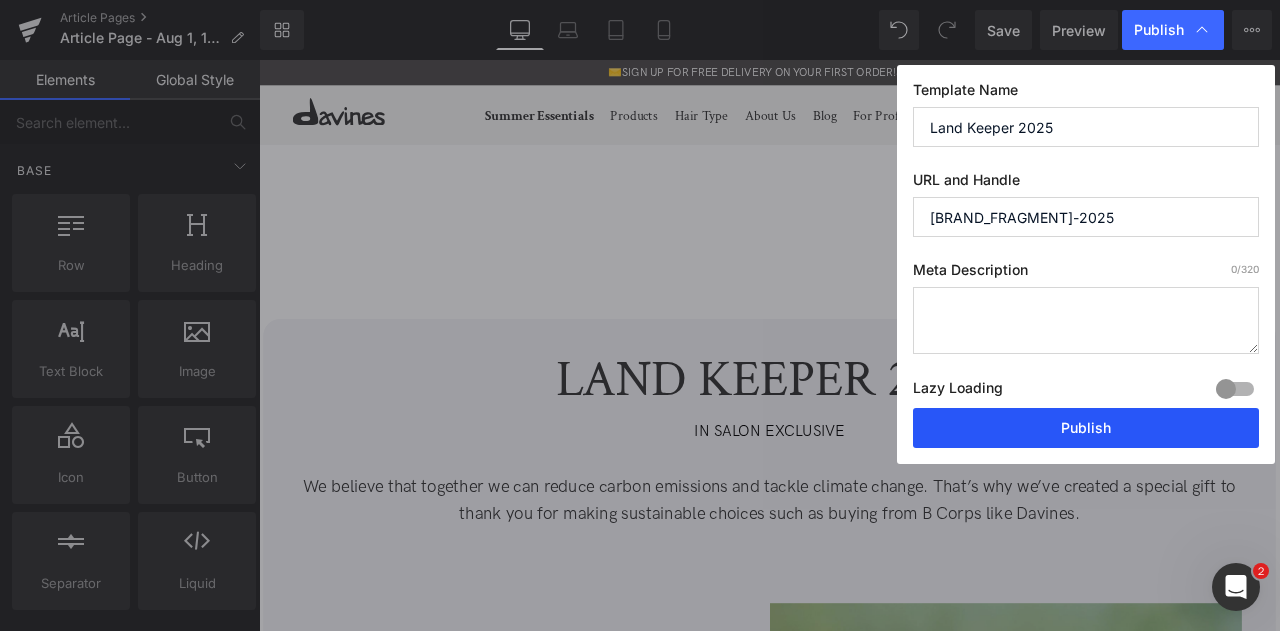 type on "[BRAND_FRAGMENT]-2025" 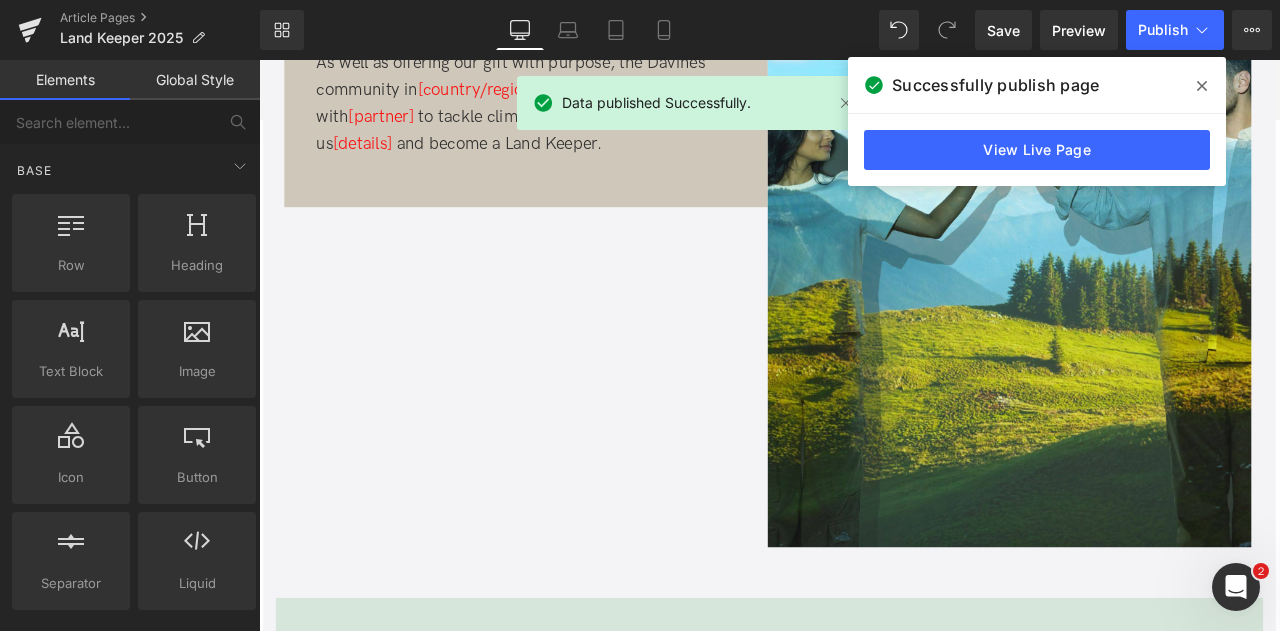 scroll, scrollTop: 3457, scrollLeft: 0, axis: vertical 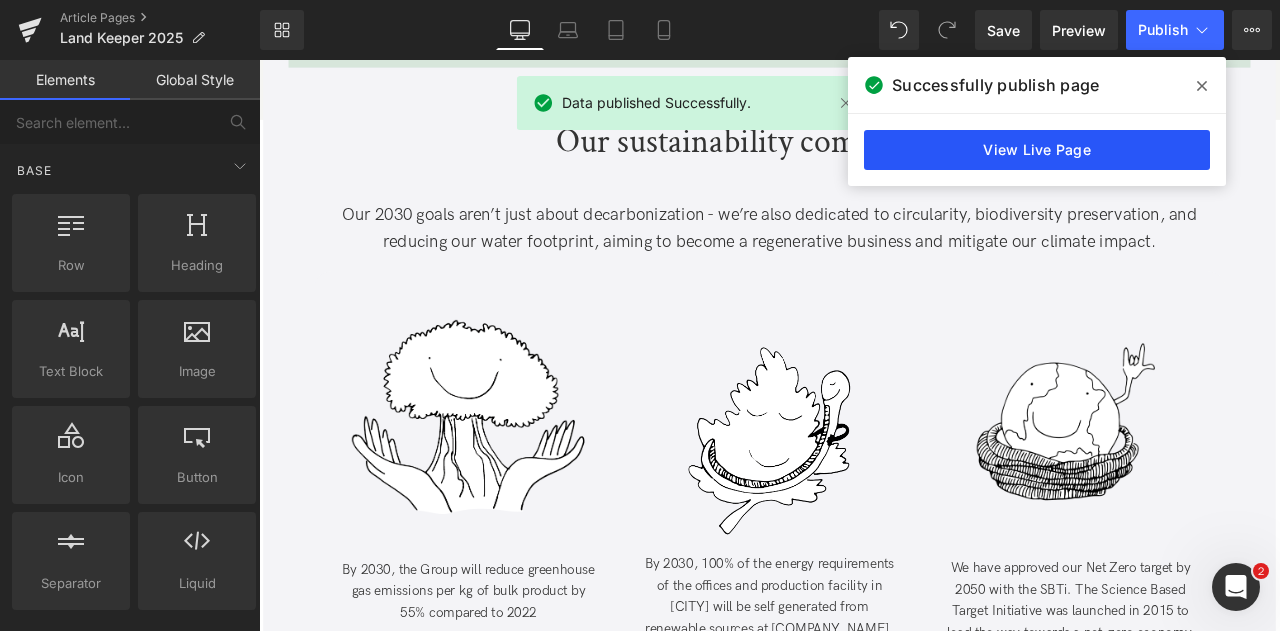 click on "View Live Page" at bounding box center (1037, 150) 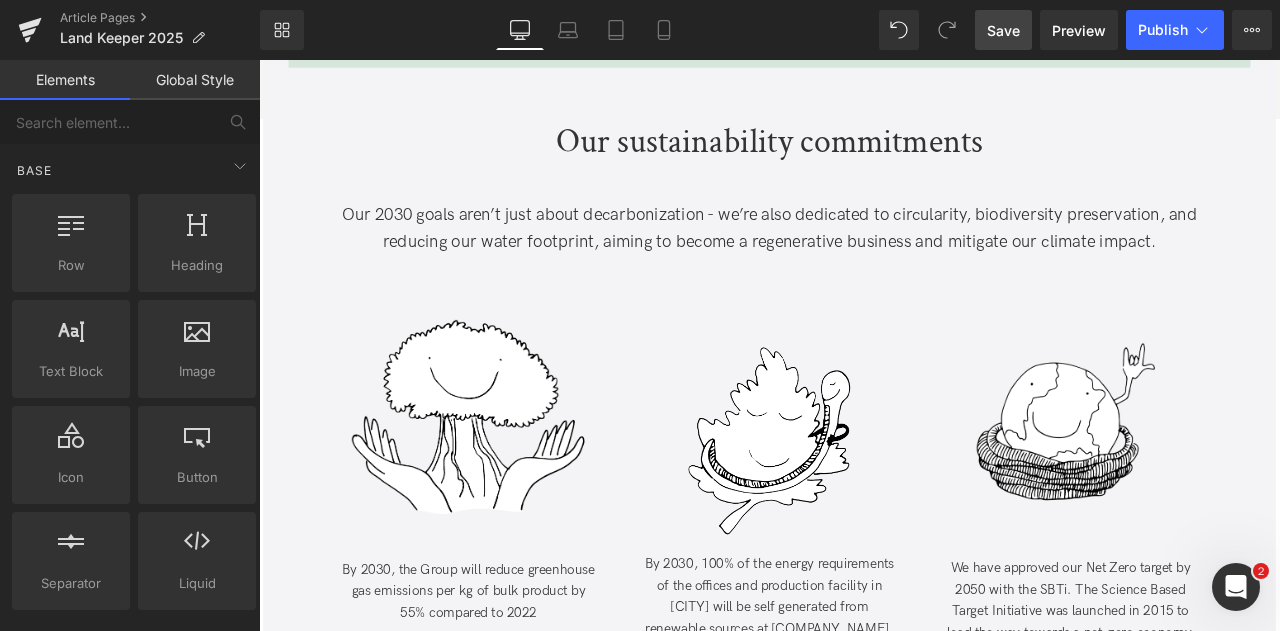 click on "Save" at bounding box center (1003, 30) 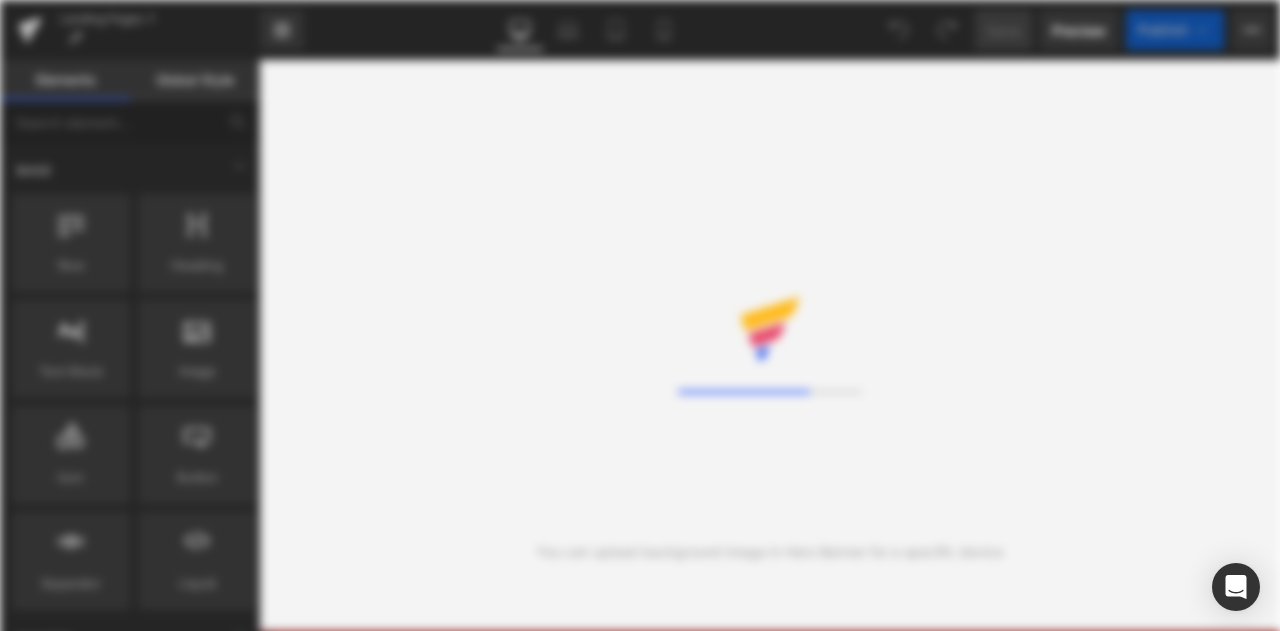 scroll, scrollTop: 0, scrollLeft: 0, axis: both 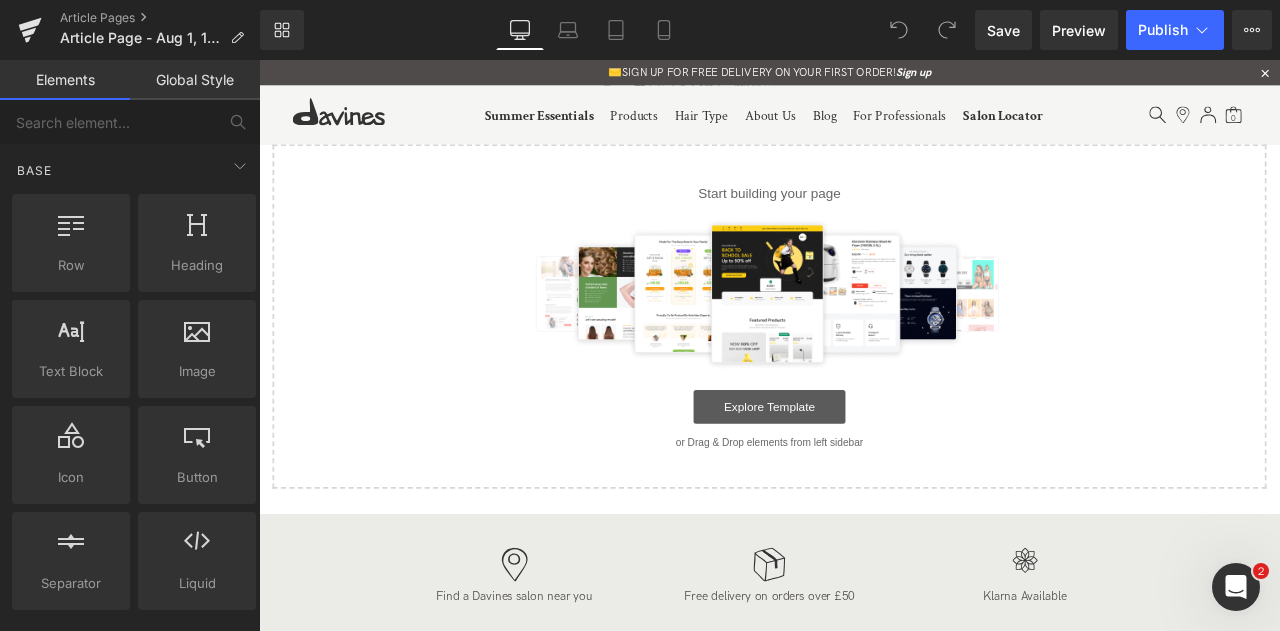 click on "Explore Template" at bounding box center [864, 471] 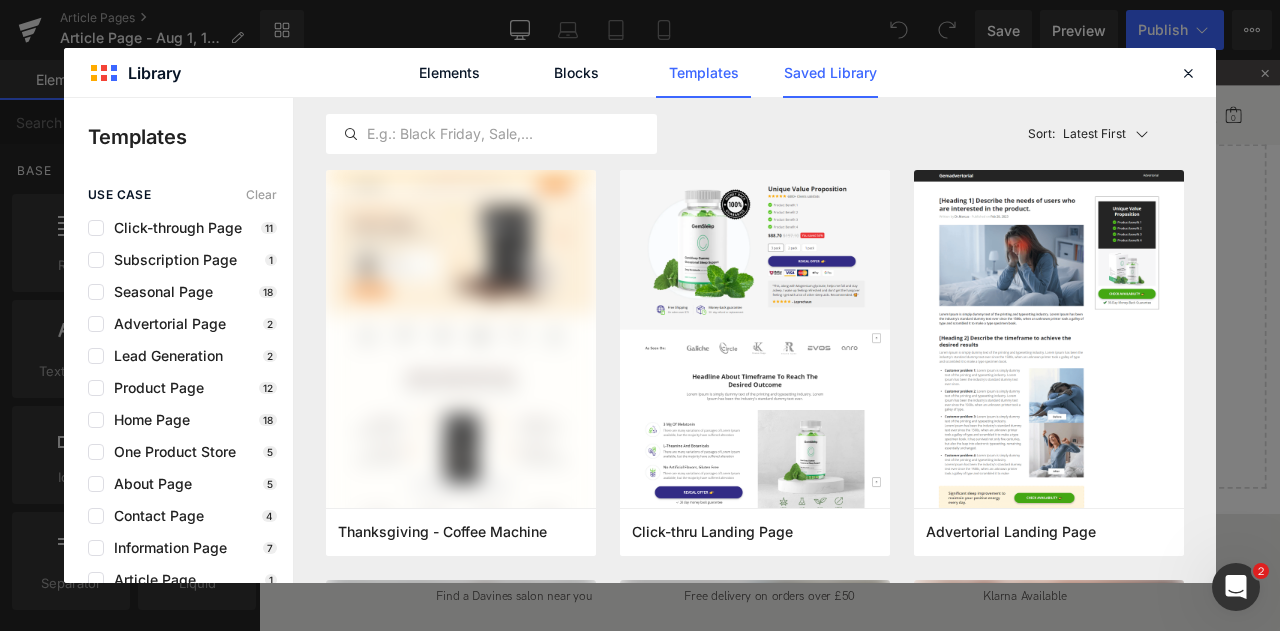 click on "Saved Library" 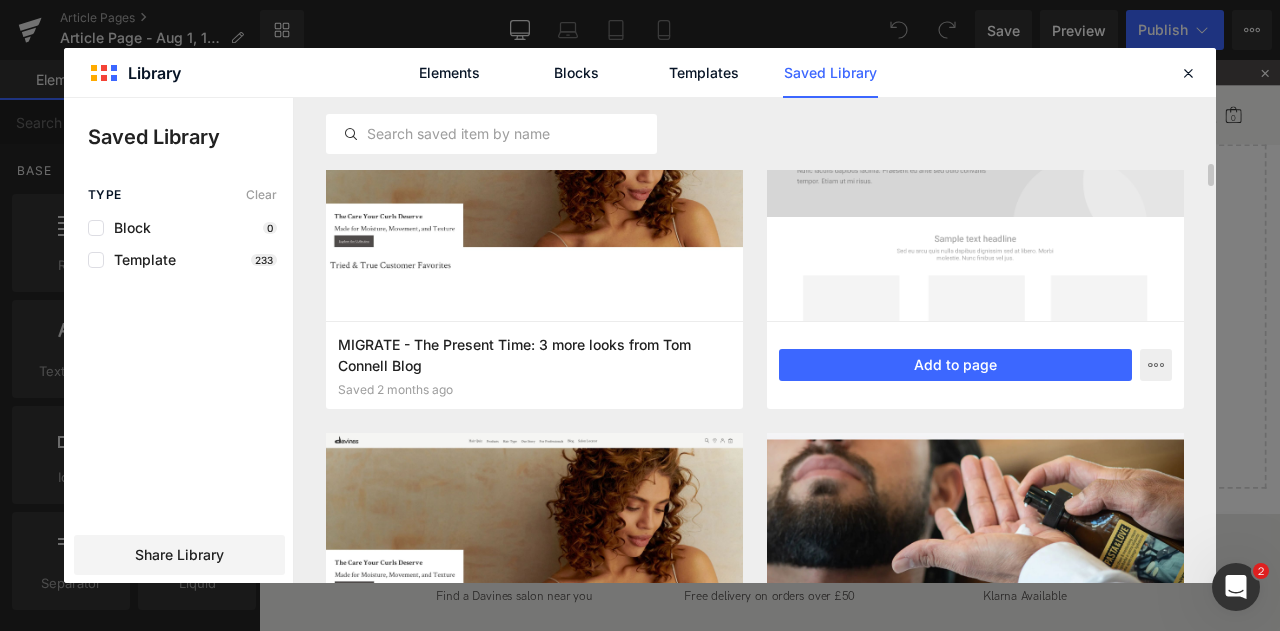 scroll, scrollTop: 1468, scrollLeft: 0, axis: vertical 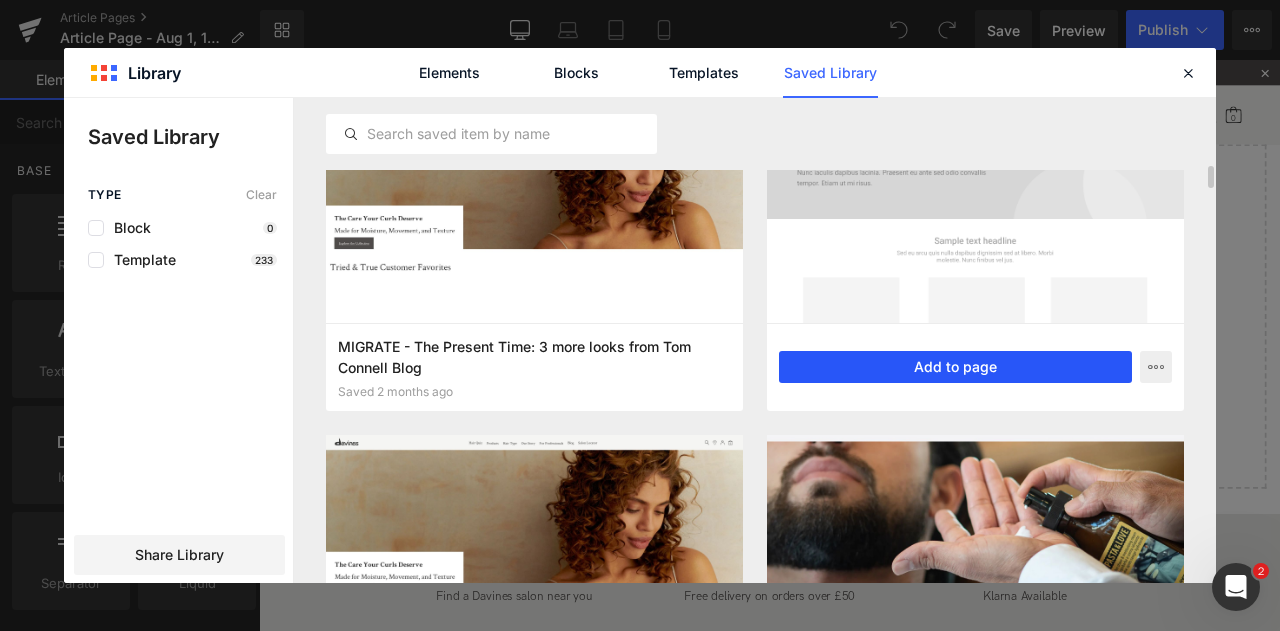 click on "Add to page" at bounding box center [955, 367] 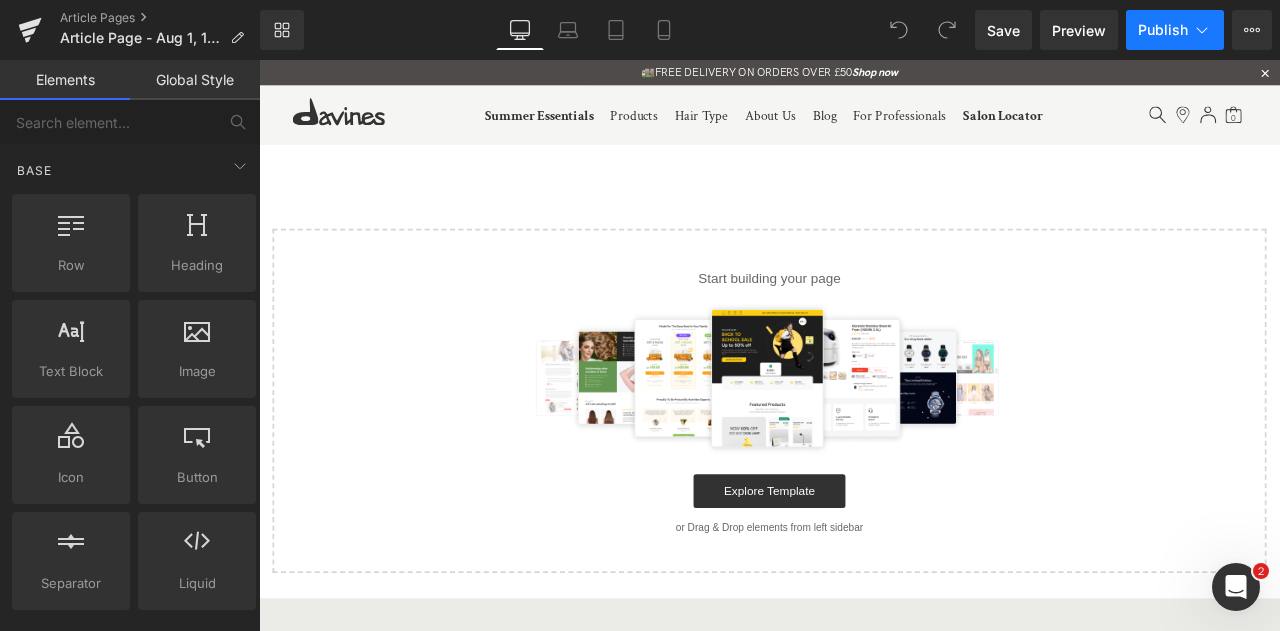 click on "Publish" at bounding box center [1163, 30] 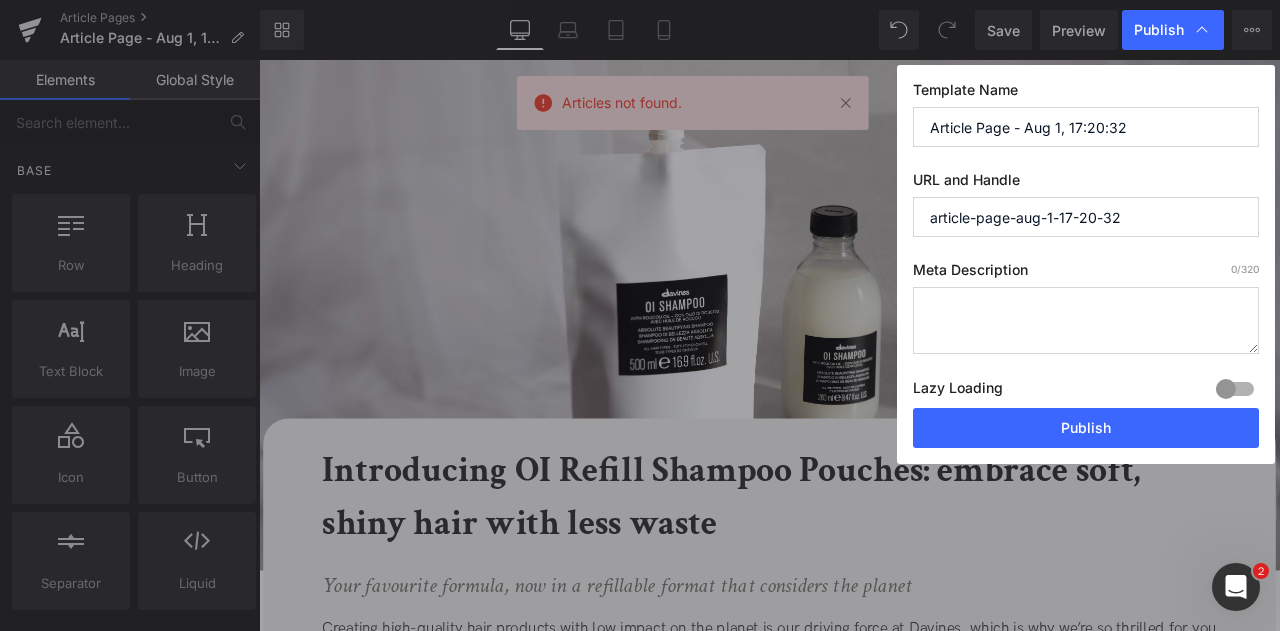 drag, startPoint x: 1178, startPoint y: 113, endPoint x: 858, endPoint y: 96, distance: 320.45123 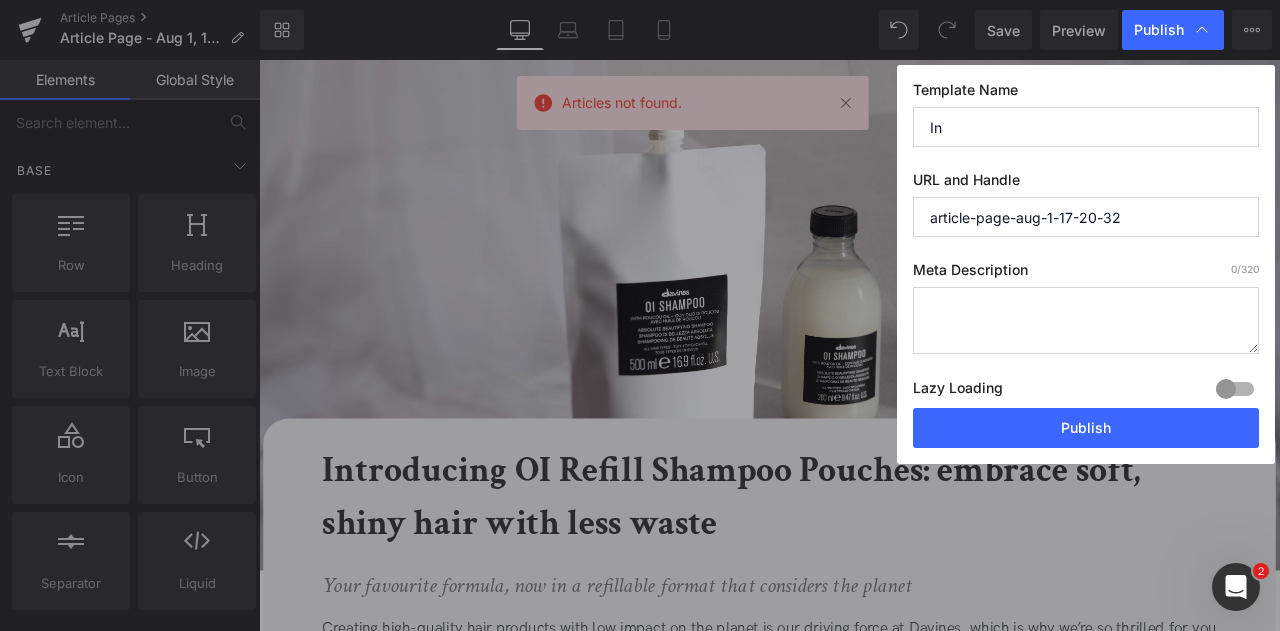 type on "I" 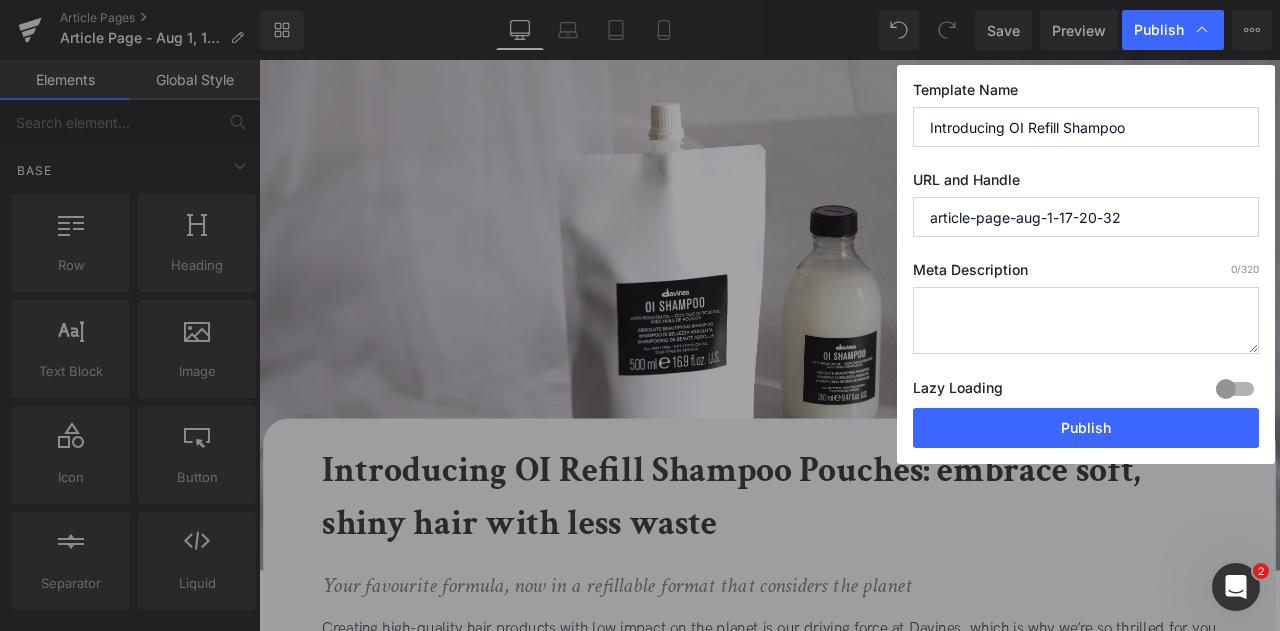 type on "Introducing OI Refill Shampoo" 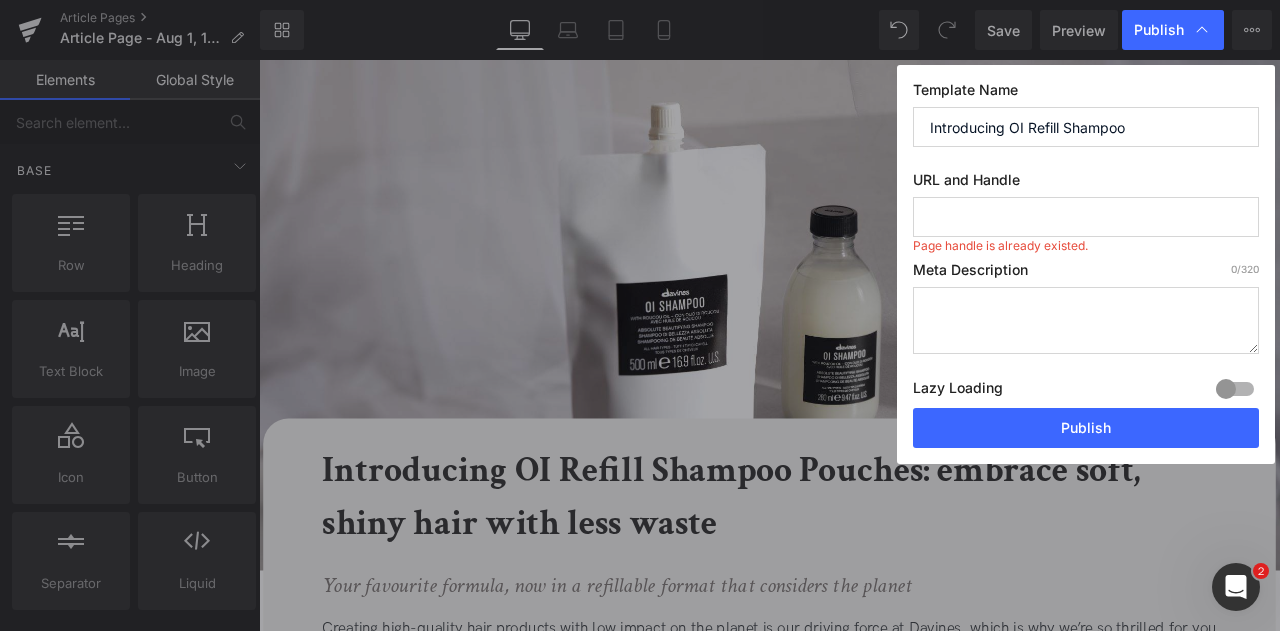 type 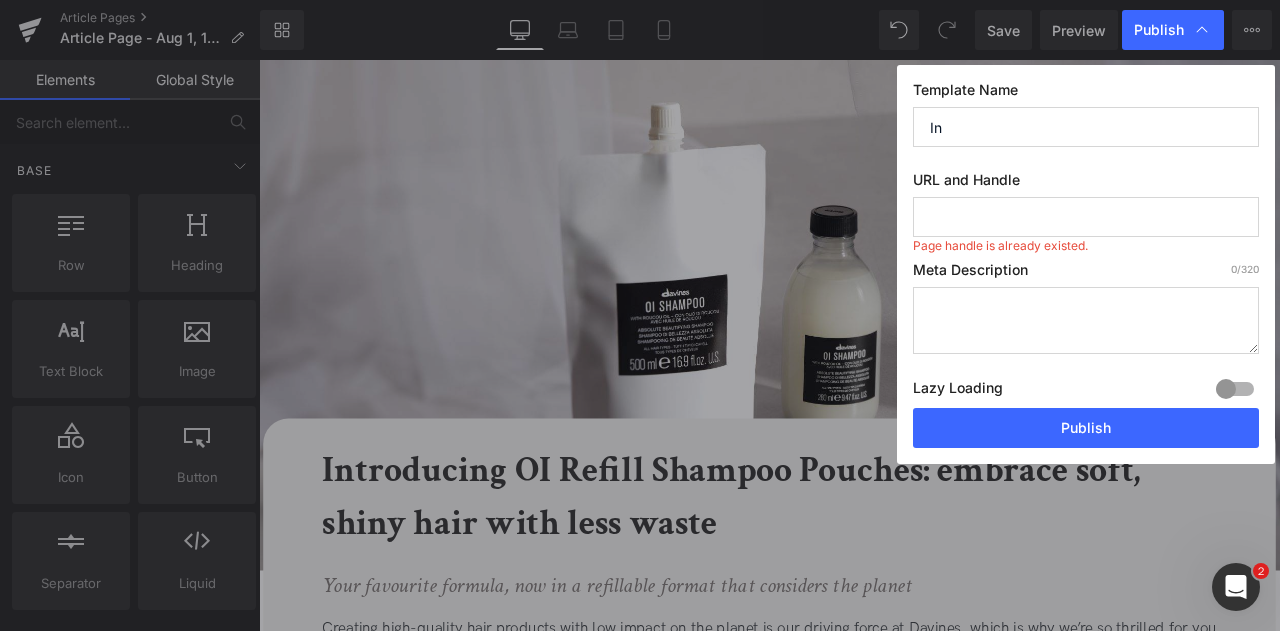 type on "I" 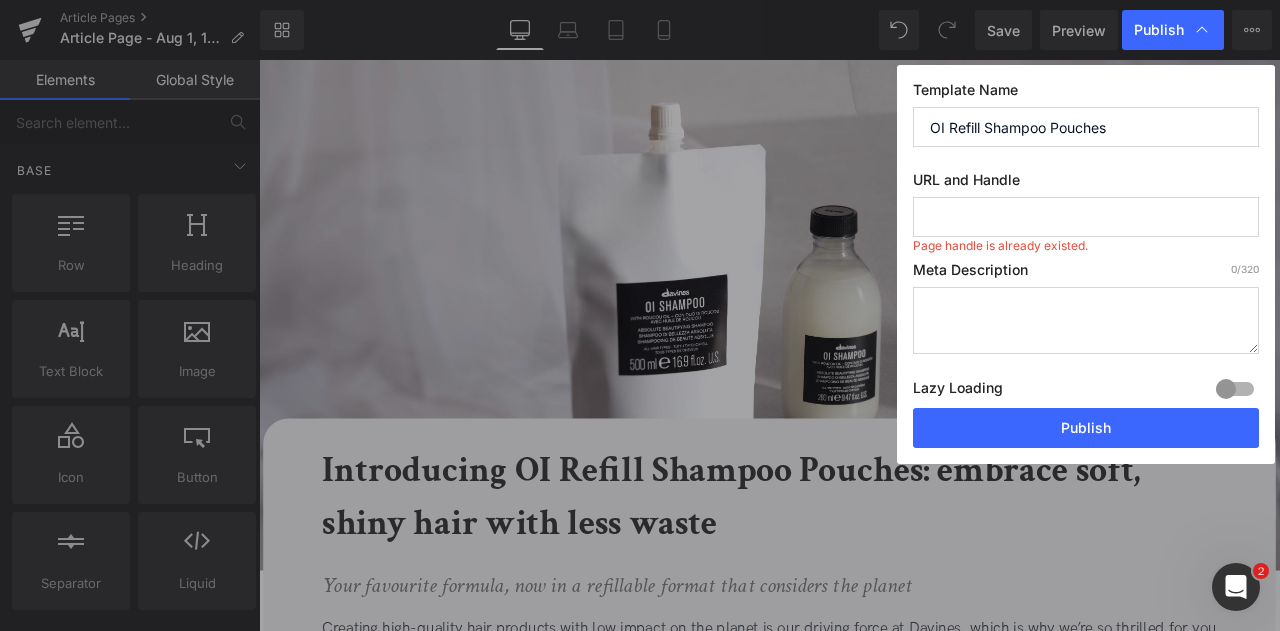 type on "OI Refill Shampoo Pouches" 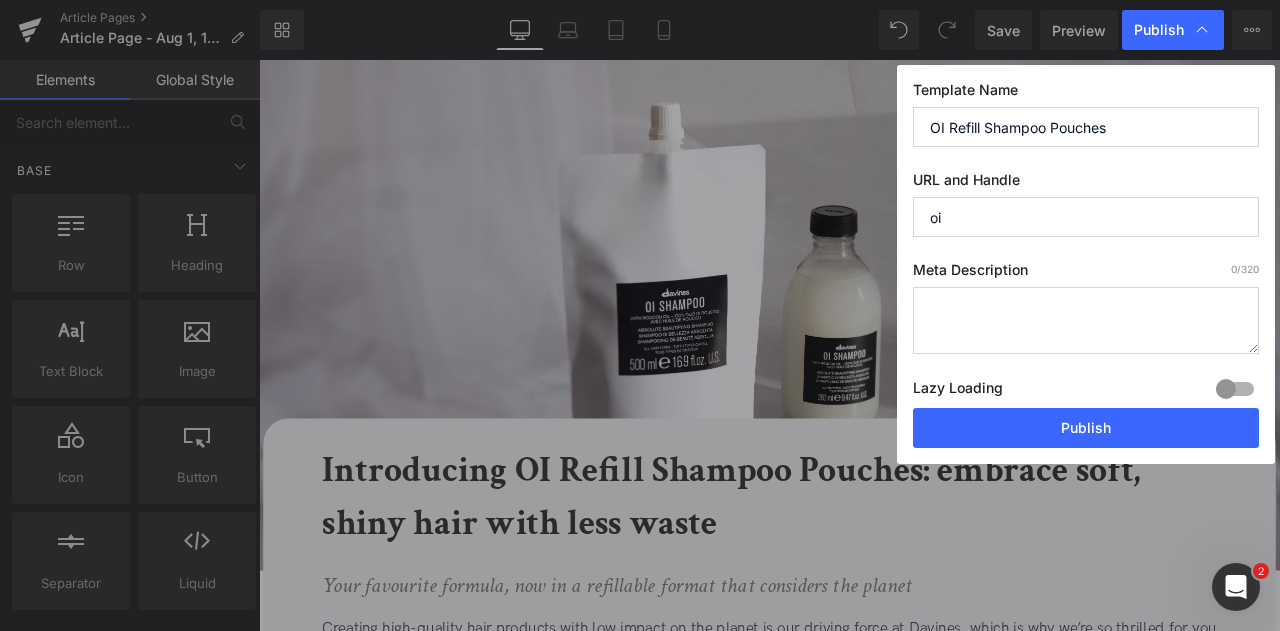 type on "o" 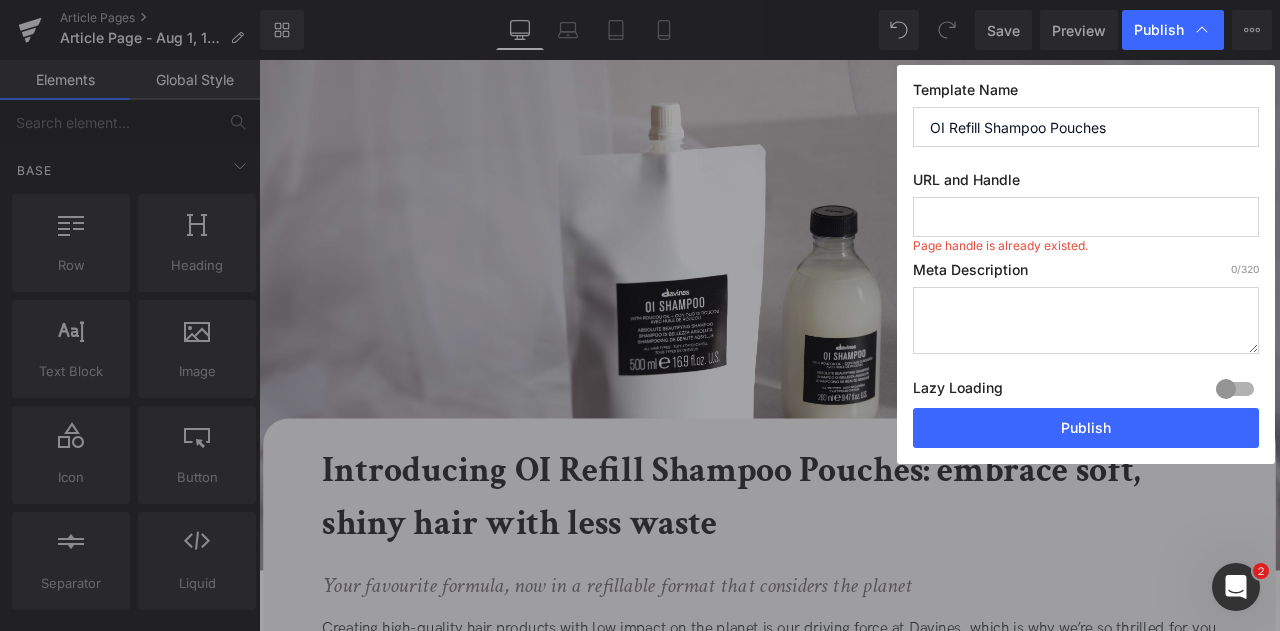 type on "o" 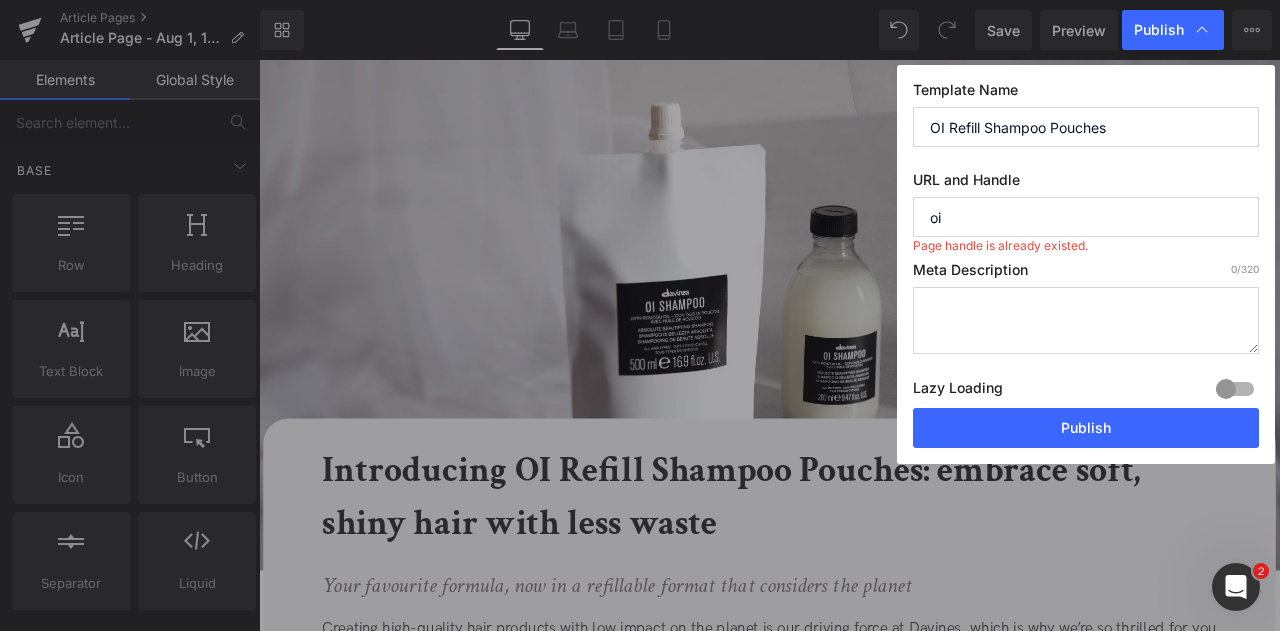type on "o" 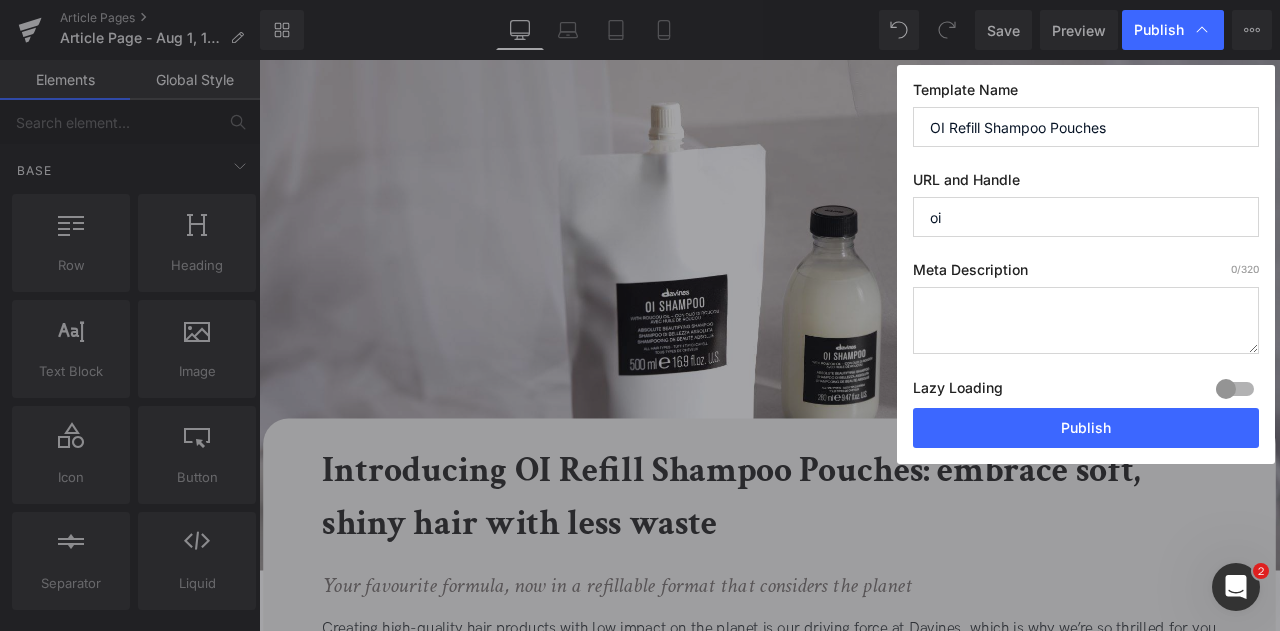 type on "o" 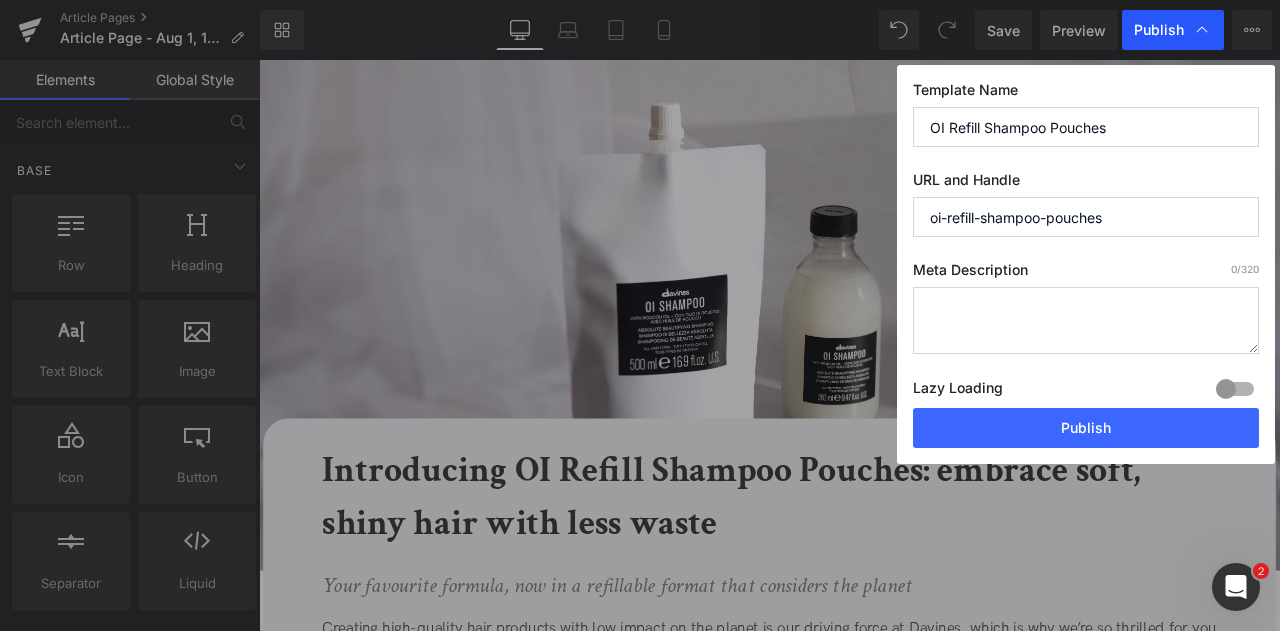 type on "oi-refill-shampoo-pouches" 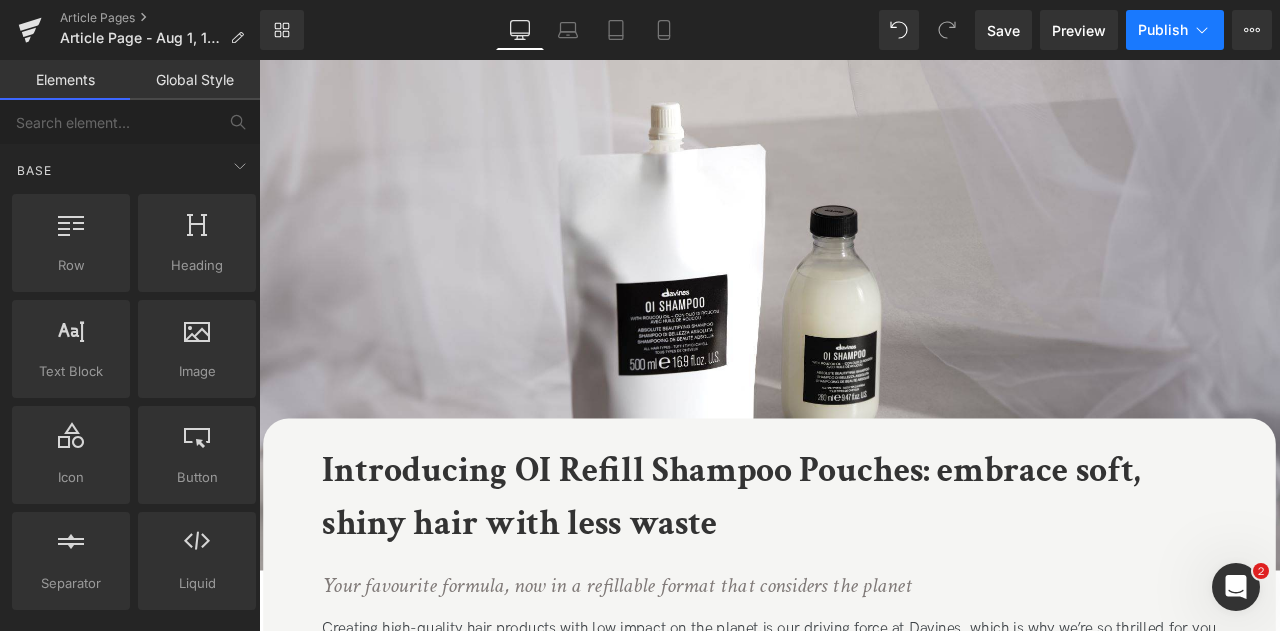 click on "Publish" at bounding box center [1163, 30] 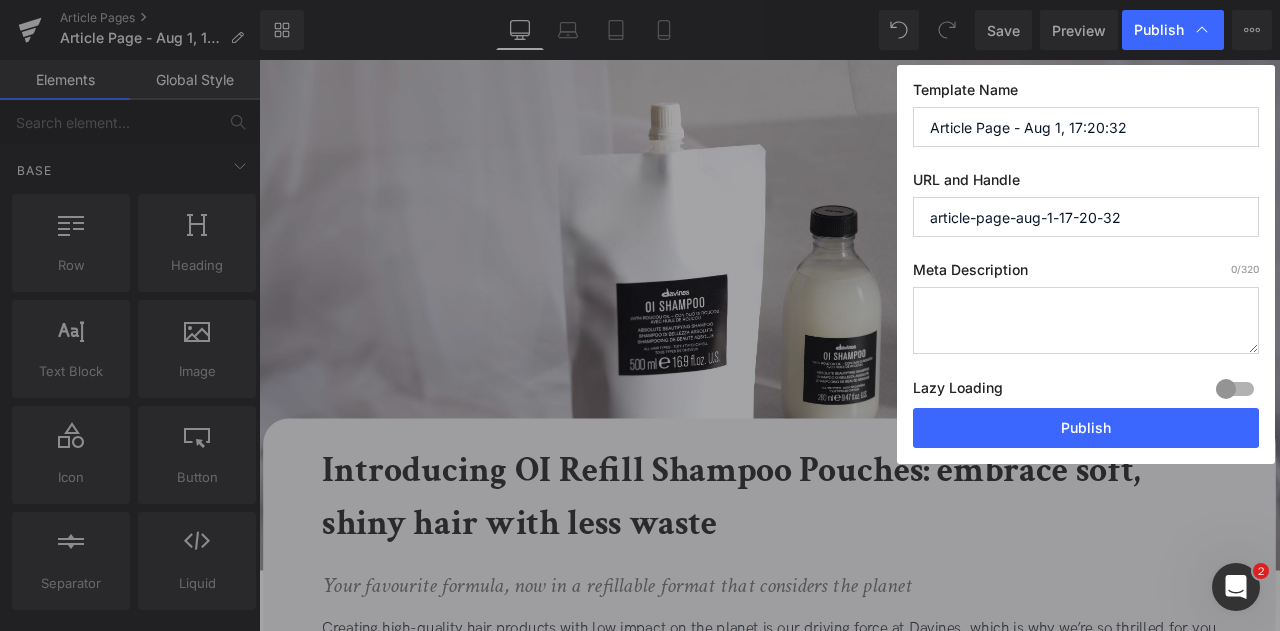drag, startPoint x: 1156, startPoint y: 125, endPoint x: 566, endPoint y: 111, distance: 590.1661 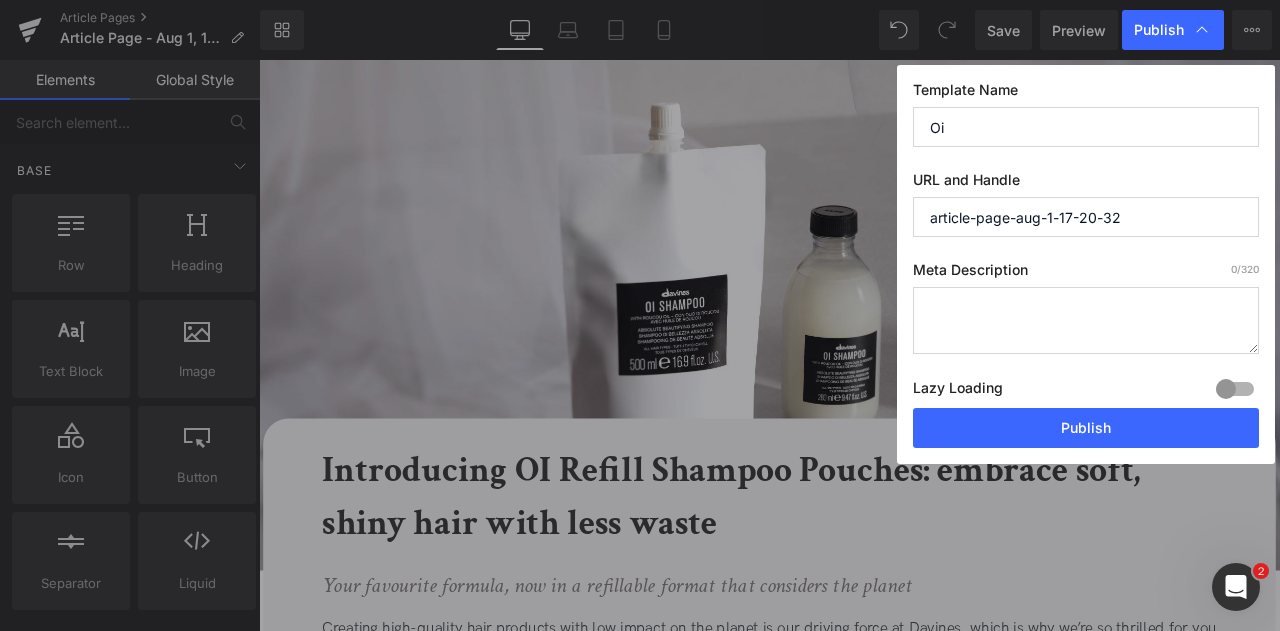 type on "O" 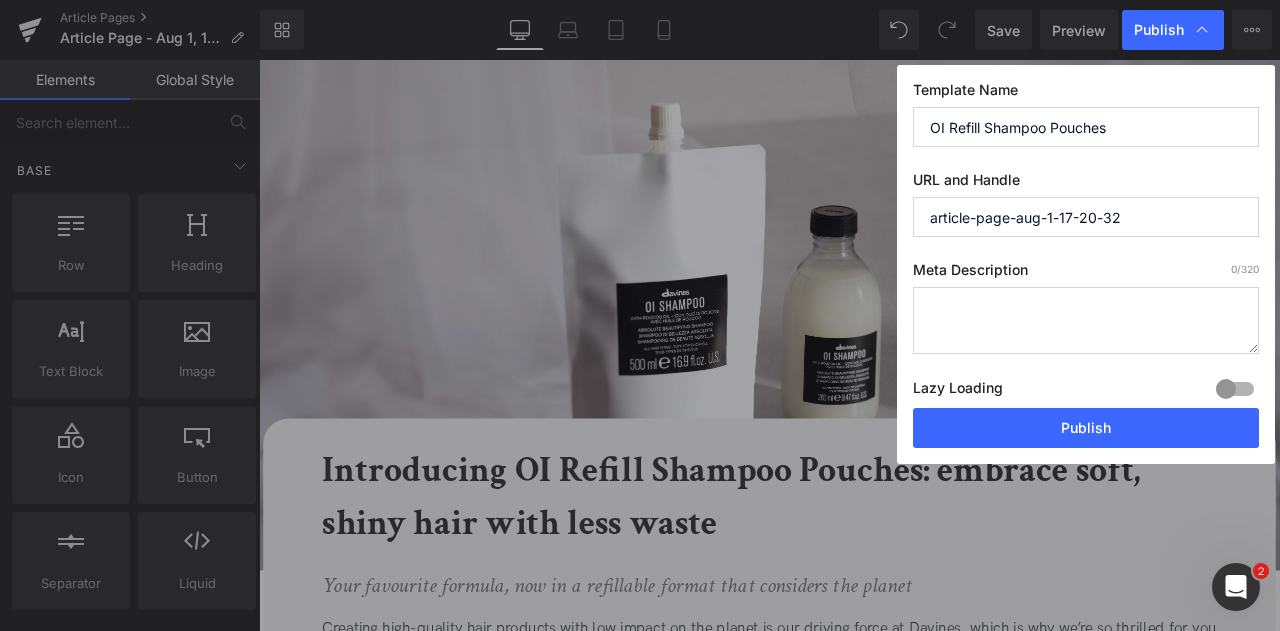 type on "OI Refill Shampoo Pouches" 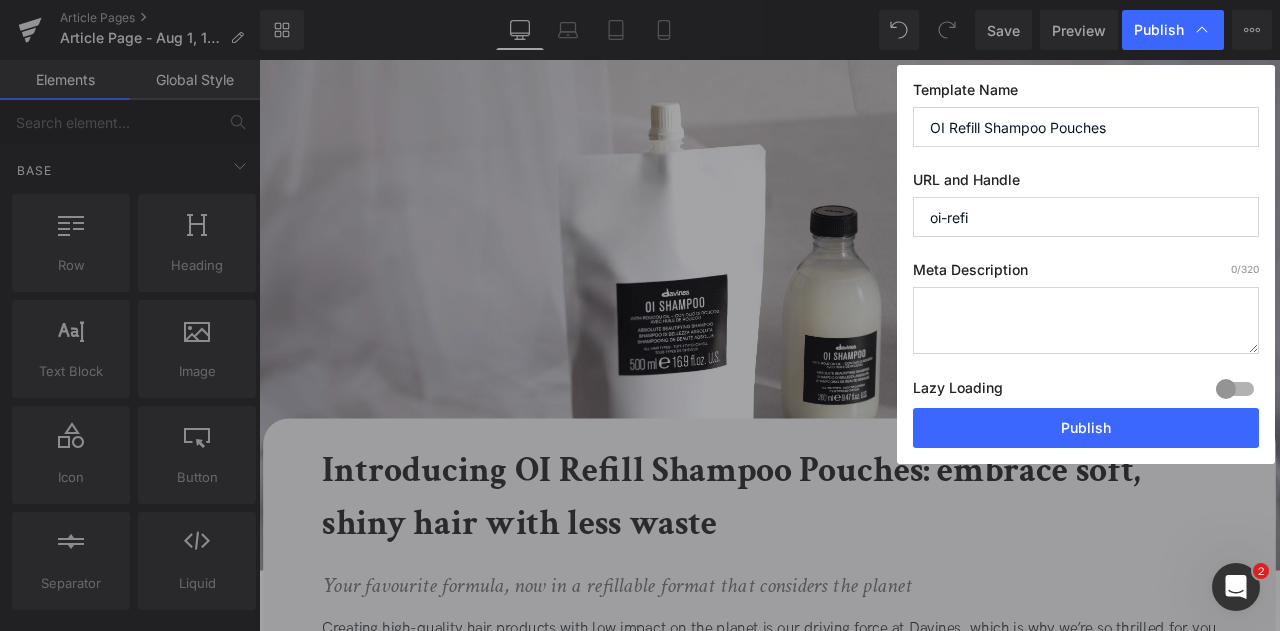 type on "oi-refill-shampoo-pouches" 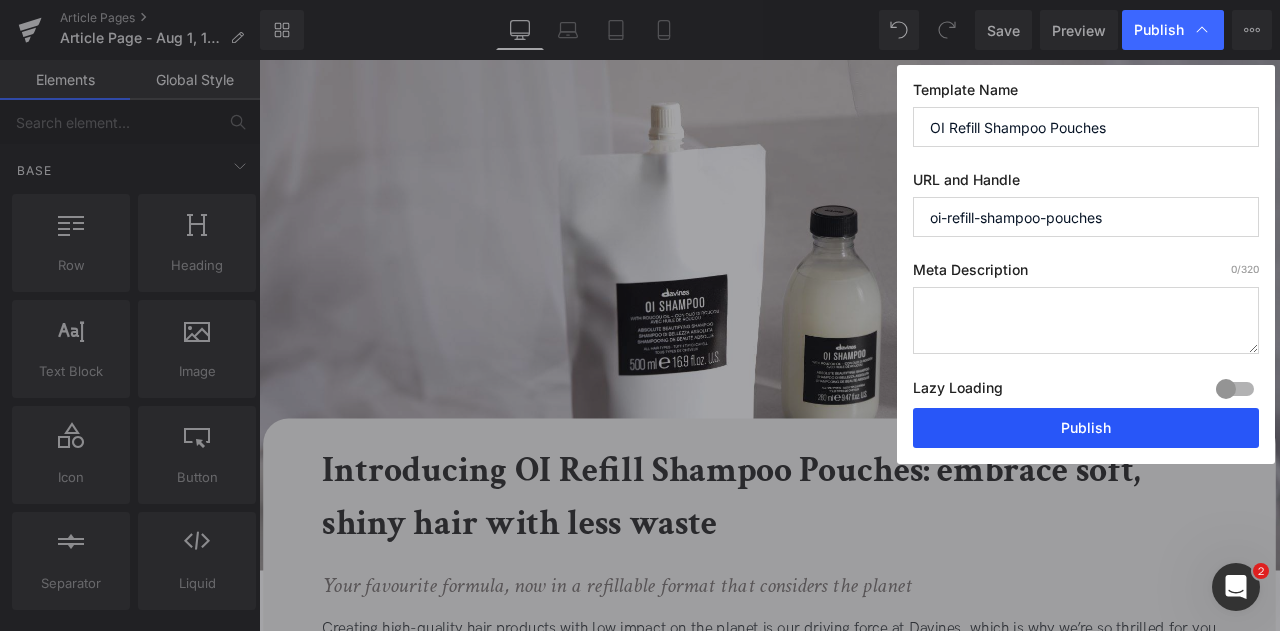 click on "Publish" at bounding box center [1086, 428] 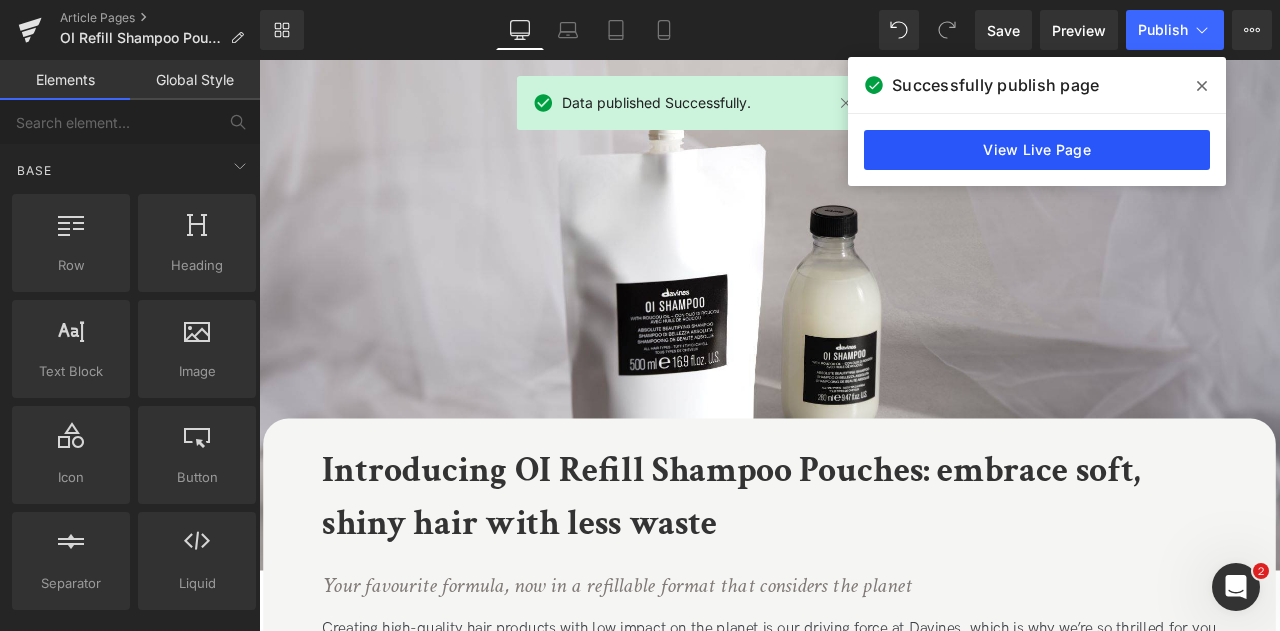 click on "View Live Page" at bounding box center (1037, 150) 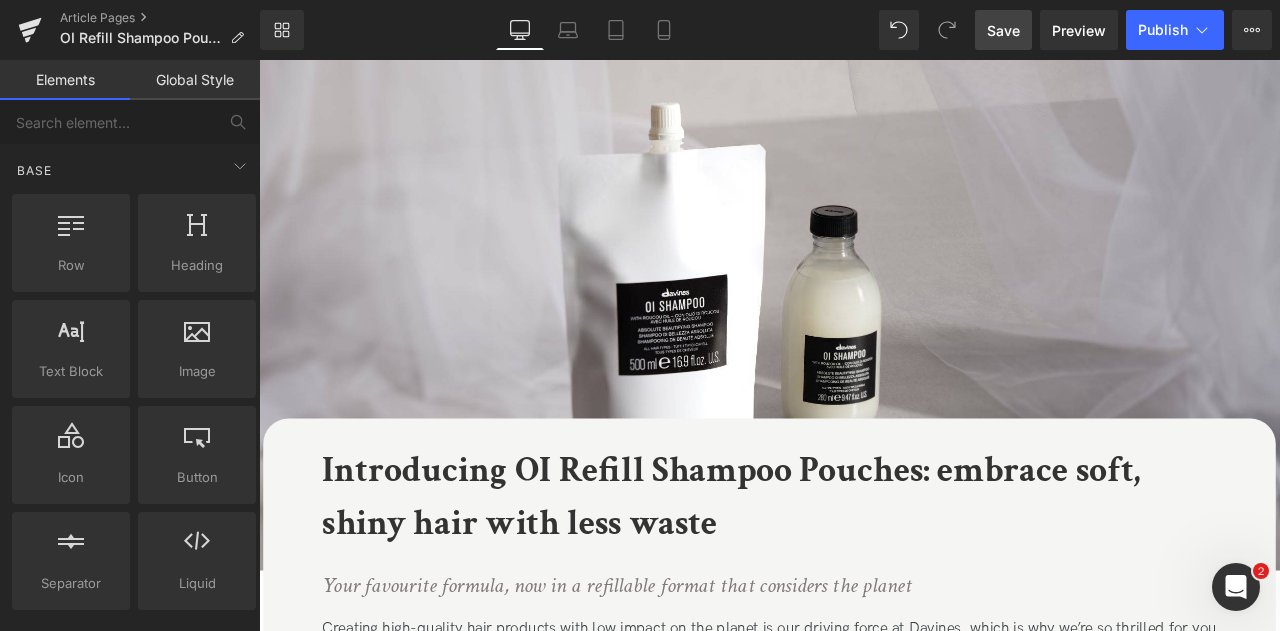 click on "Save" at bounding box center [1003, 30] 